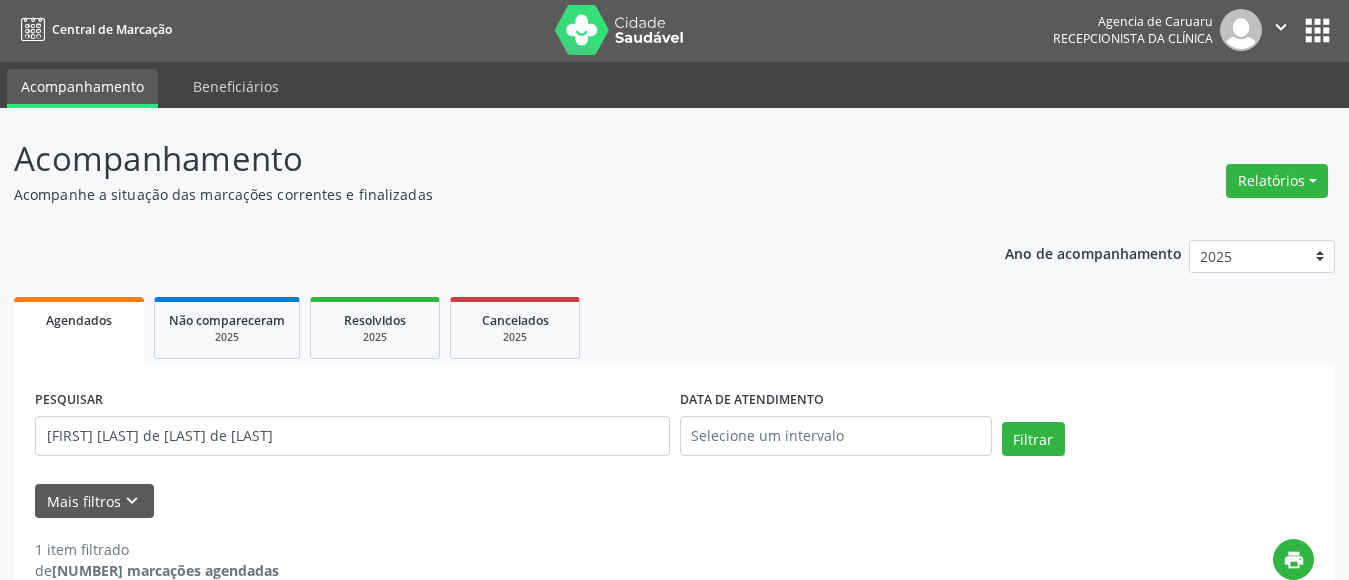 scroll, scrollTop: 0, scrollLeft: 0, axis: both 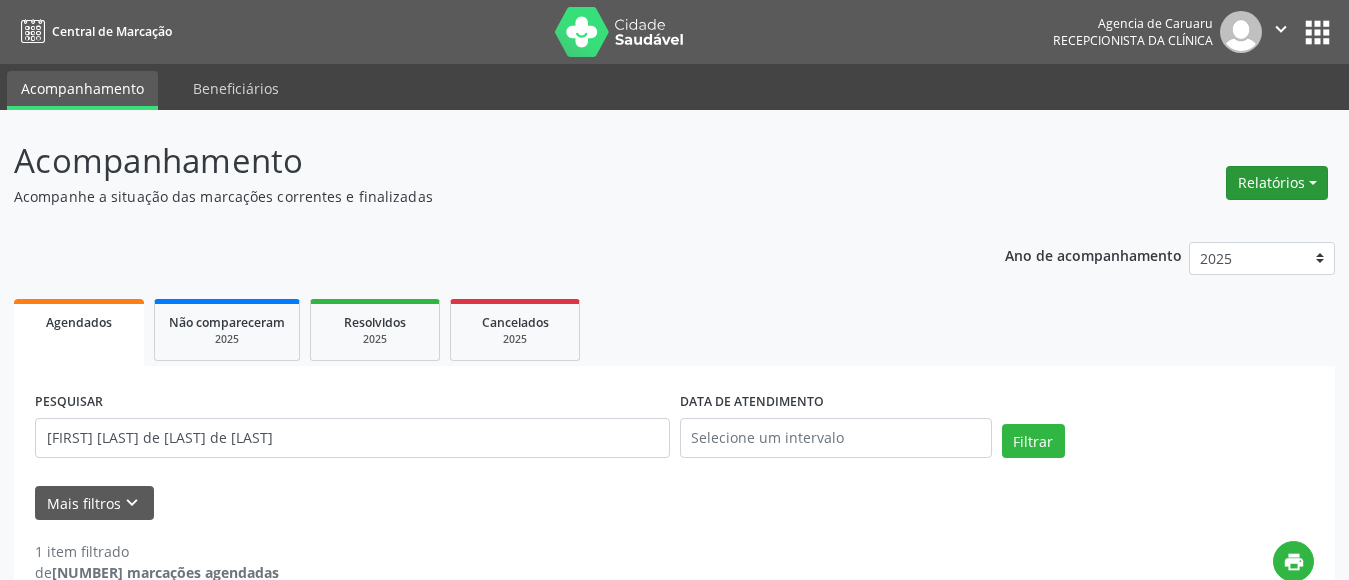 click on "Relatórios" at bounding box center [1277, 183] 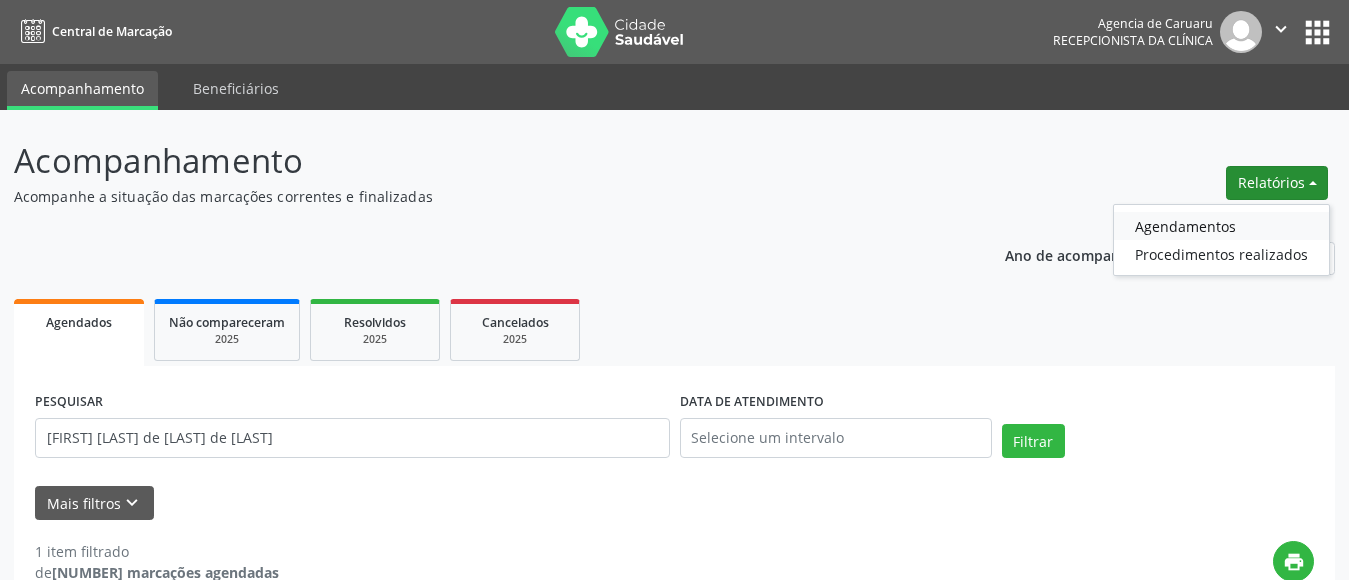 click on "Agendamentos" at bounding box center (1221, 226) 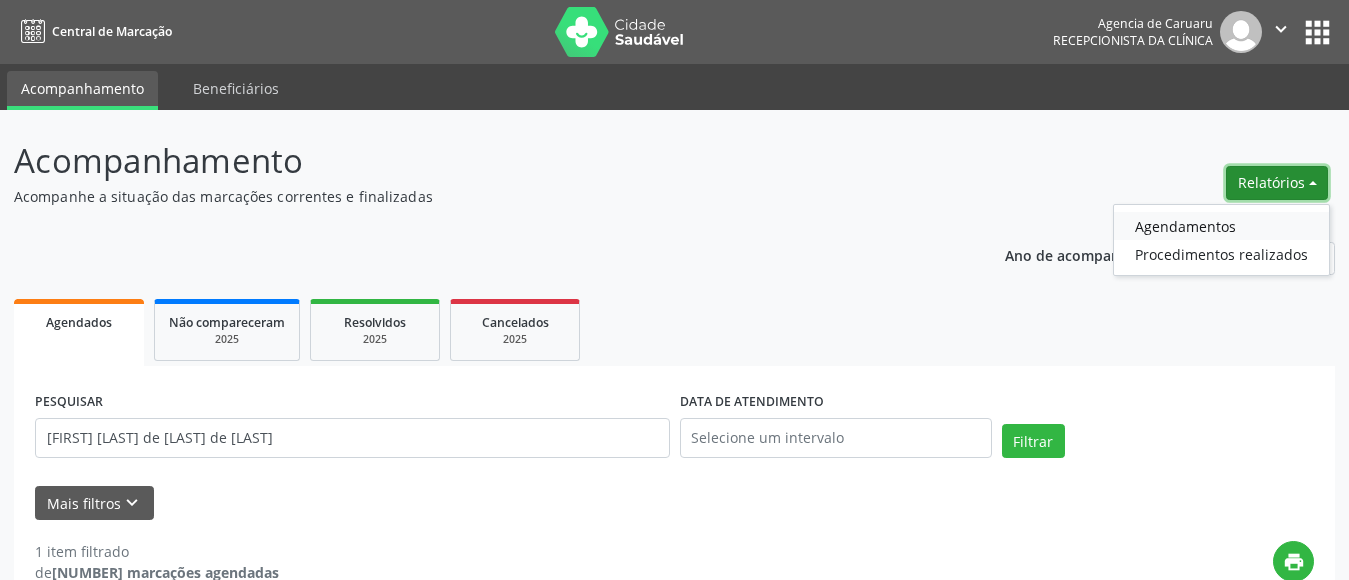 select on "7" 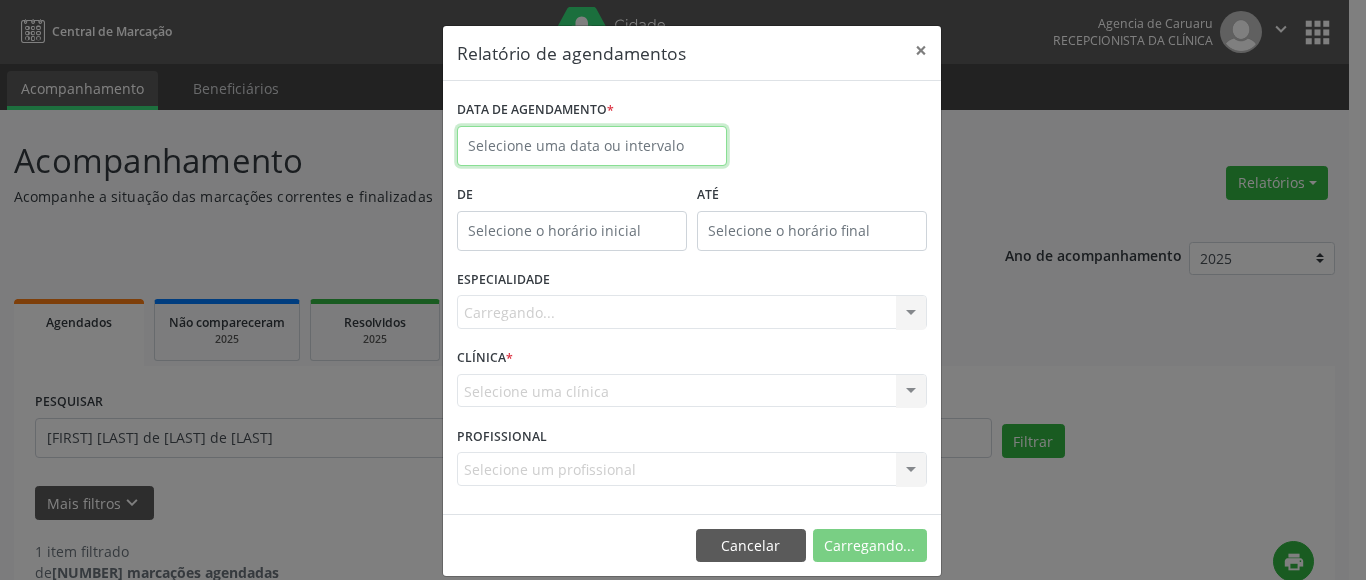 click at bounding box center [592, 146] 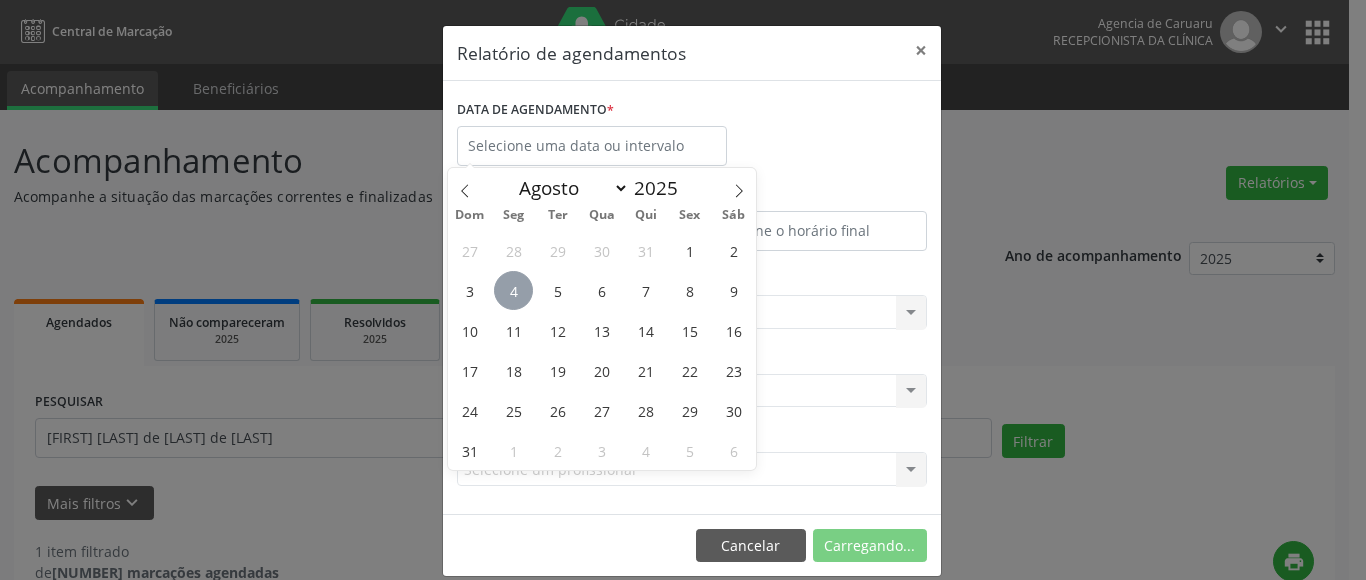 click on "4" at bounding box center [513, 290] 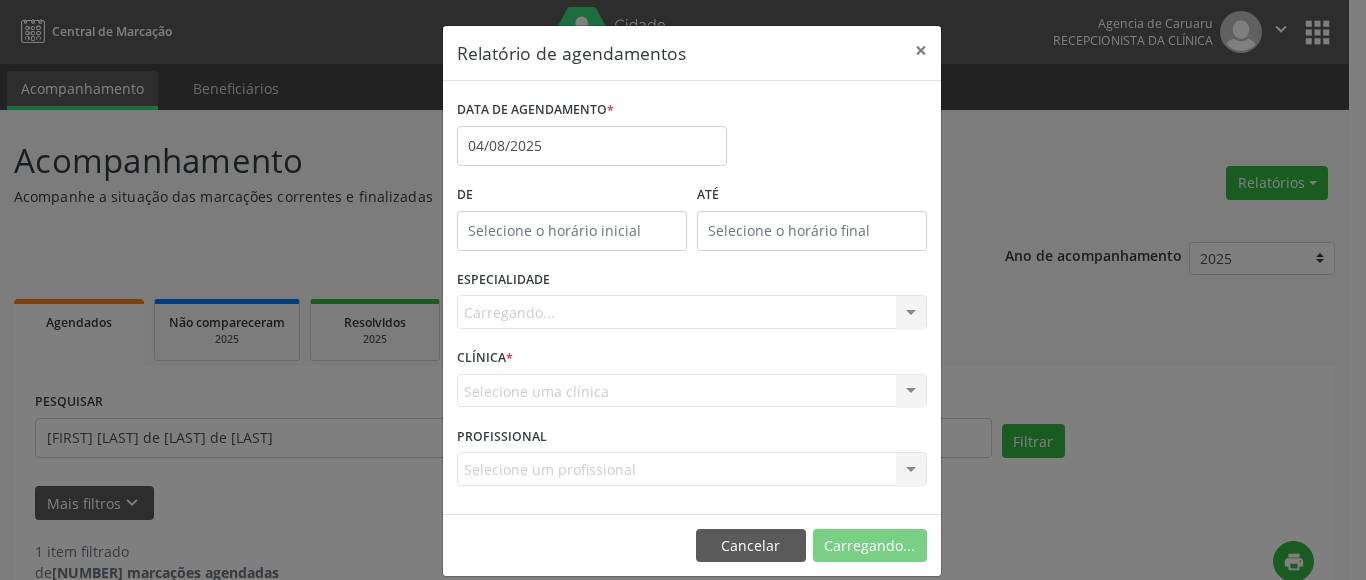 click on "Carregando...
Todas as especialidades   Alergologia   Angiologia   Arritmologia   Cardiologia   Cirurgia Abdominal   Cirurgia Bariatrica   Cirurgia Cabeça e Pescoço   Cirurgia Cardiaca   Cirurgia Geral   Cirurgia Ginecologica   Cirurgia Mastologia Oncologica   Cirurgia Pediatrica   Cirurgia Plastica   Cirurgia Toracica   Cirurgia geral oncológica   Cirurgia geral oncológica   Cirurgião Dermatológico   Clinica Geral   Clinica Medica   Consulta de Enfermagem - Hiperdia   Consulta de Enfermagem - Preventivo   Consulta de Enfermagem - Pré-Natal   Consulta de Enfermagem - Puericultura   Dermatologia   Endocinologia   Endocrino Diabetes   Endocrinologia   Fisioterapia   Fisioterapia Cirurgica   Fonoaudiologia   Gastro/Hepato   Gastroenterologia   Gastropediatria   Geriatria   Ginecologia   Gnecologia   Hebiatra   Hematologia   Hepatologia   Inf.Inf - Infectologista   Infectologia Pediátrica   Mastologia   Mastologia Oncologica   Medicina Psicossomatica     Nefrologia" at bounding box center (692, 312) 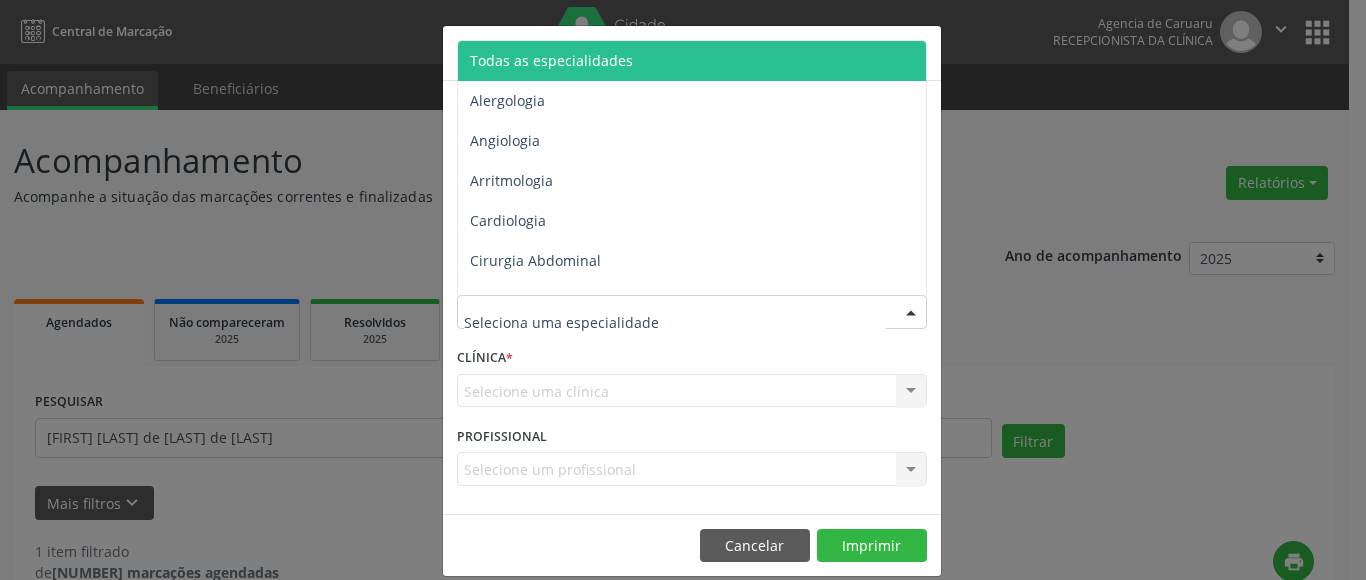 click on "Todas as especialidades" at bounding box center (551, 60) 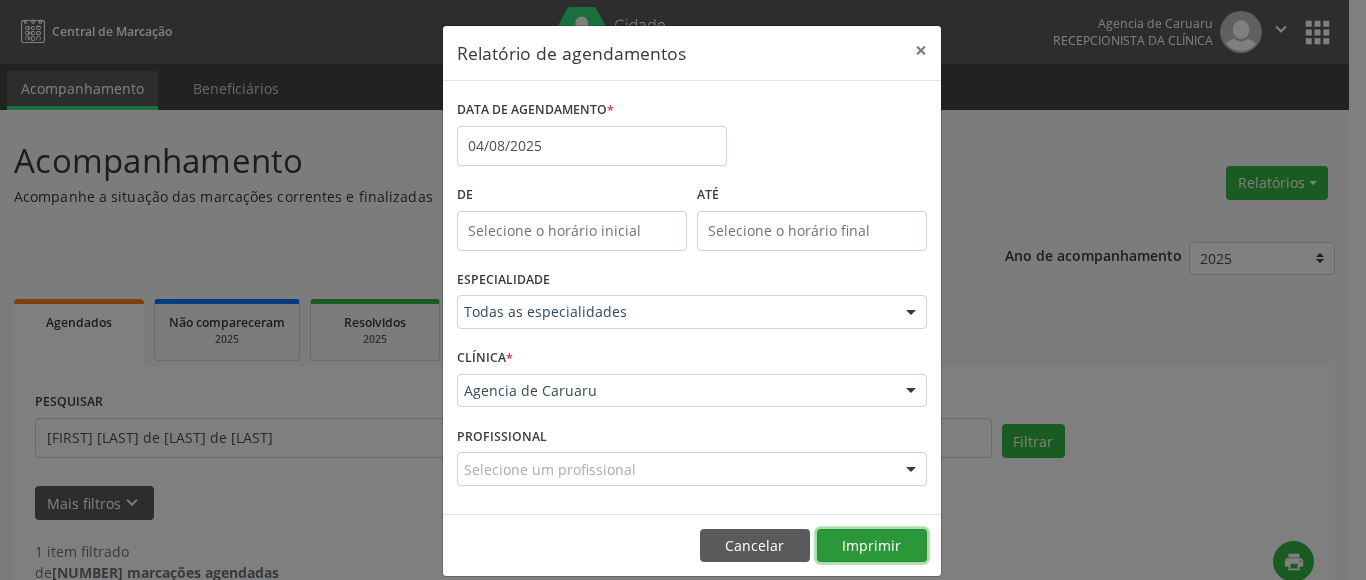 click on "Imprimir" at bounding box center (872, 546) 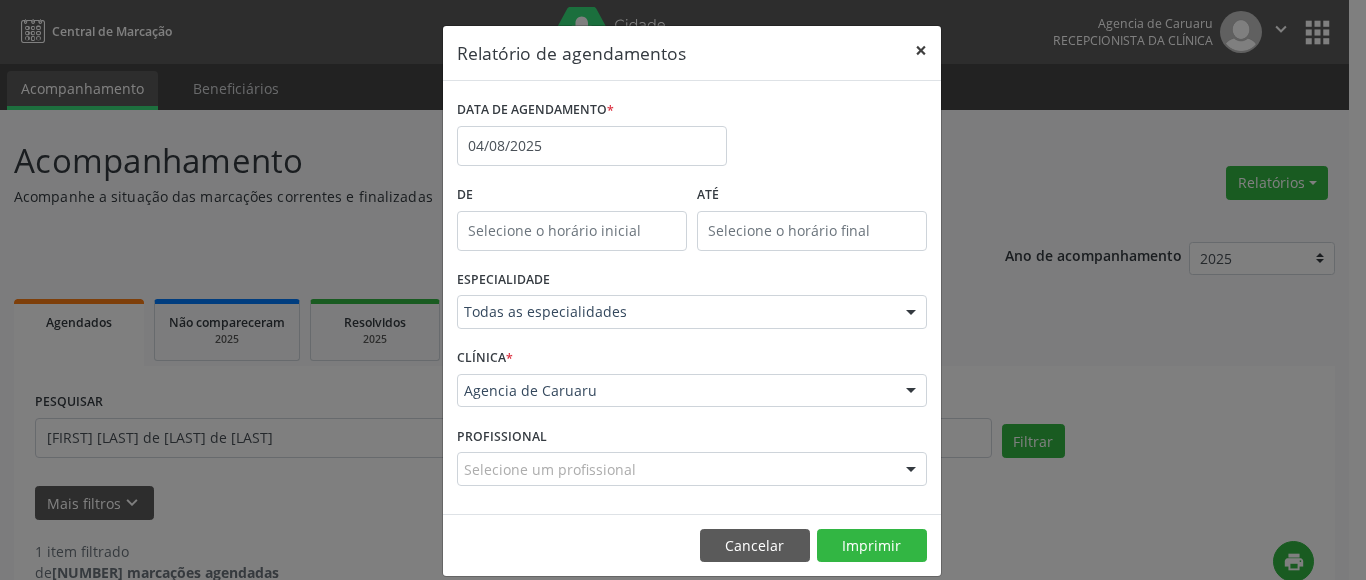 click on "×" at bounding box center (921, 50) 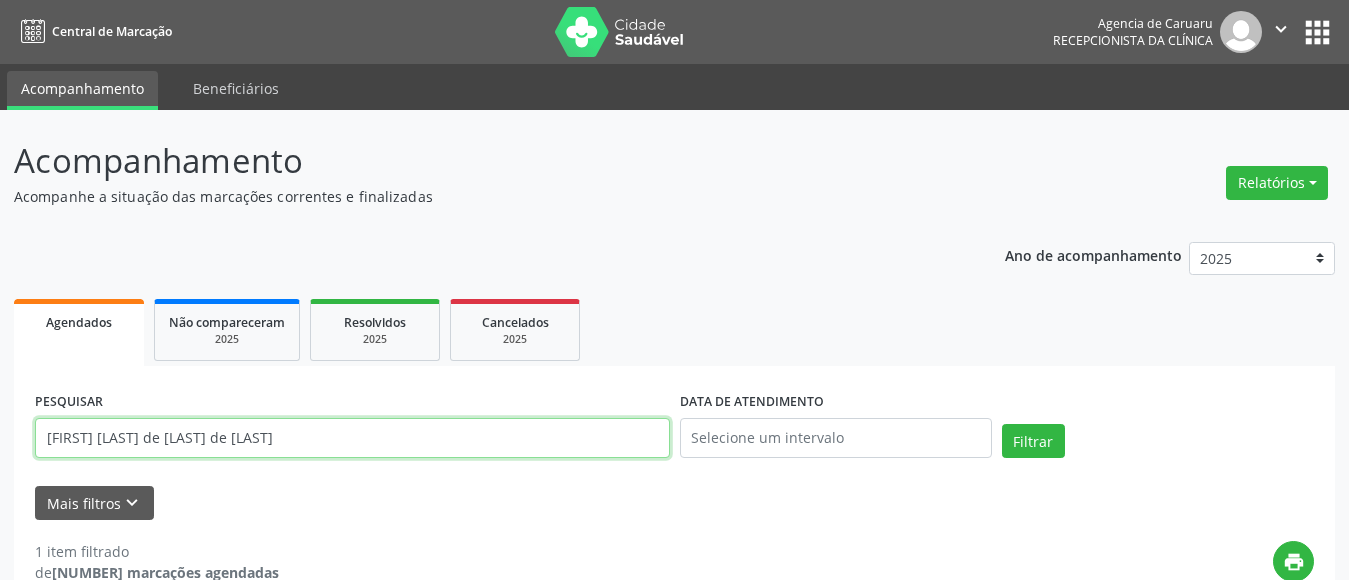 click on "[FIRST] [LAST] de [LAST] de [LAST]" at bounding box center [352, 438] 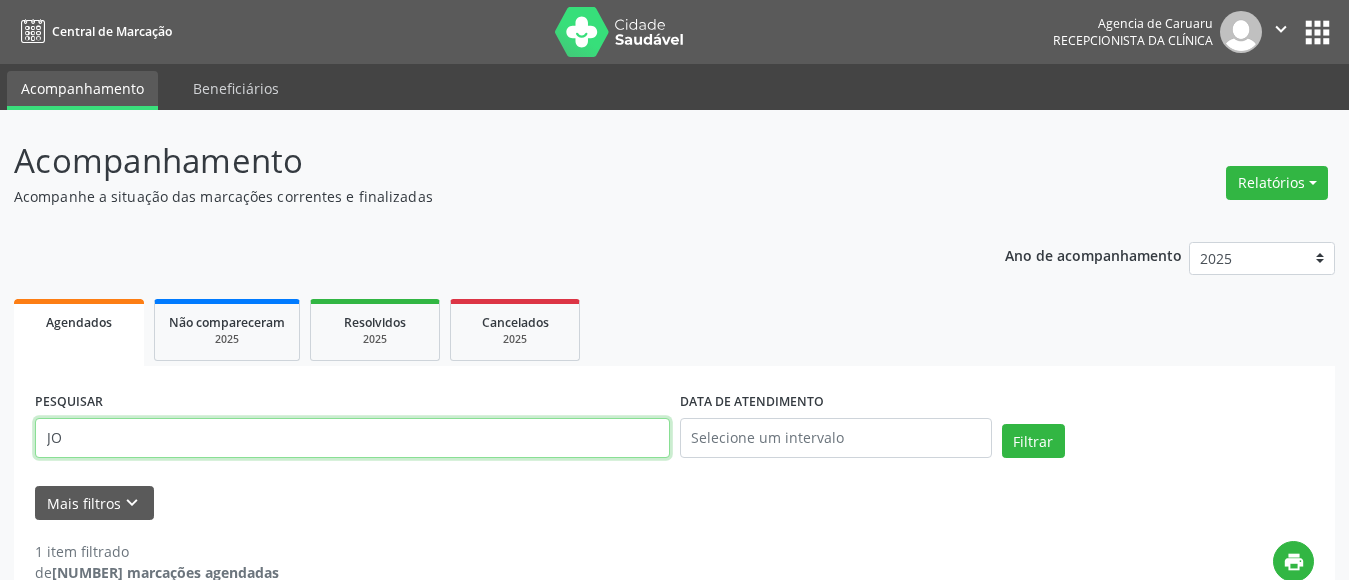 type on "J" 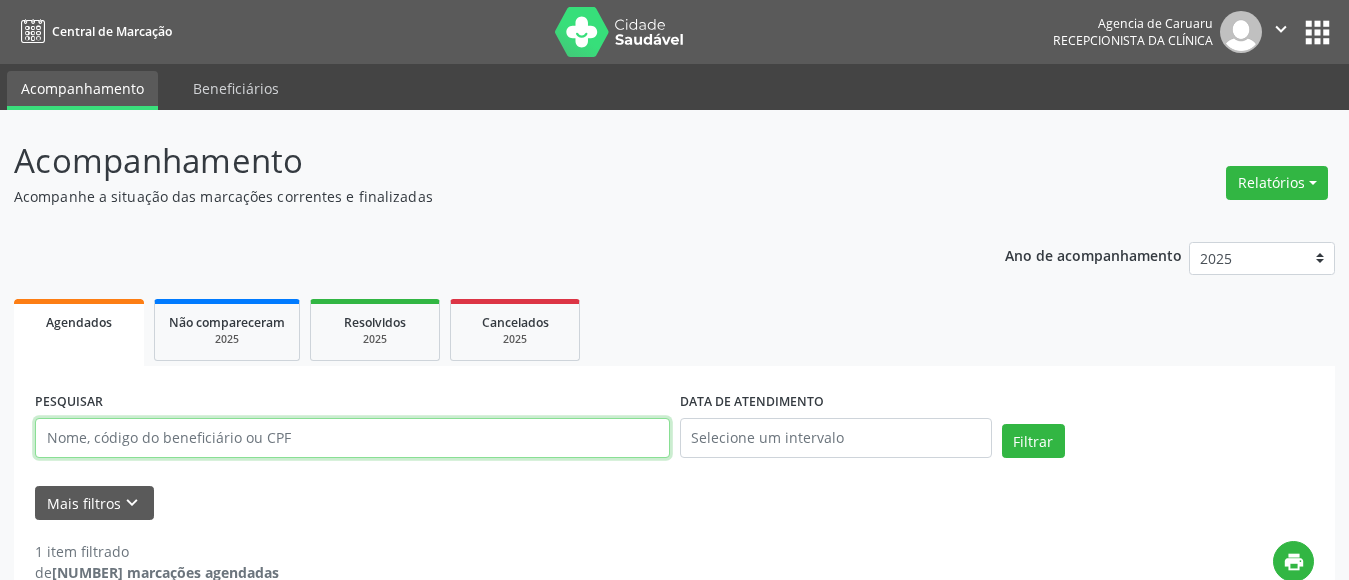 paste on "[FIRST] [MIDDLE] de [LAST] [LAST]" 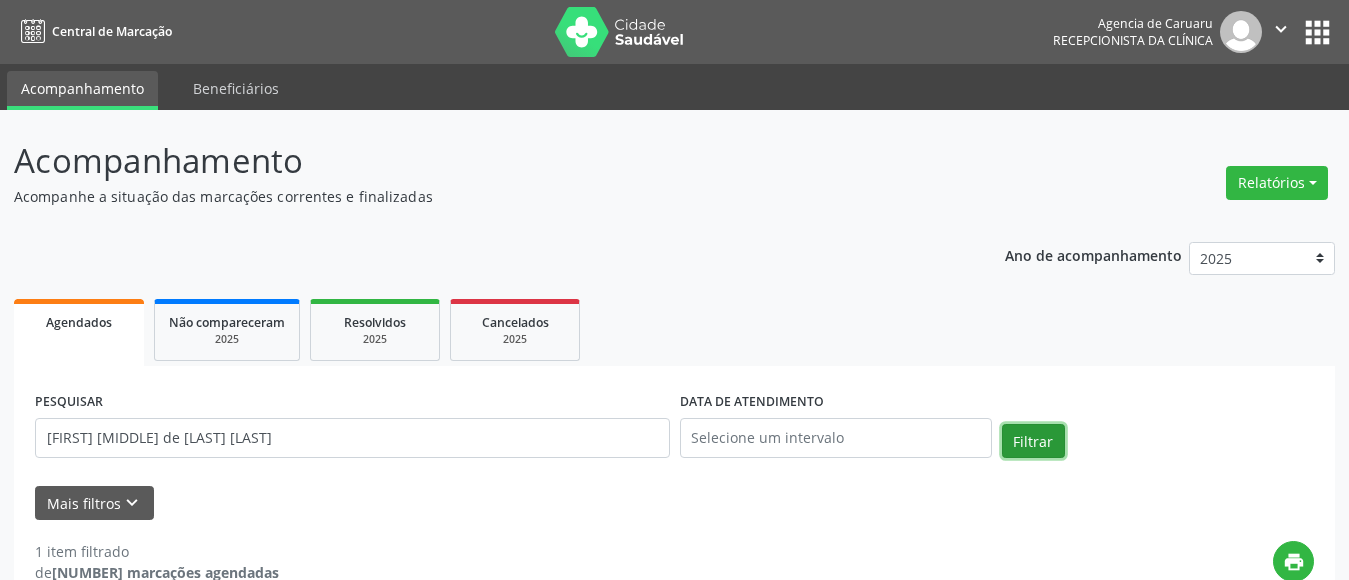 click on "Filtrar" at bounding box center (1033, 441) 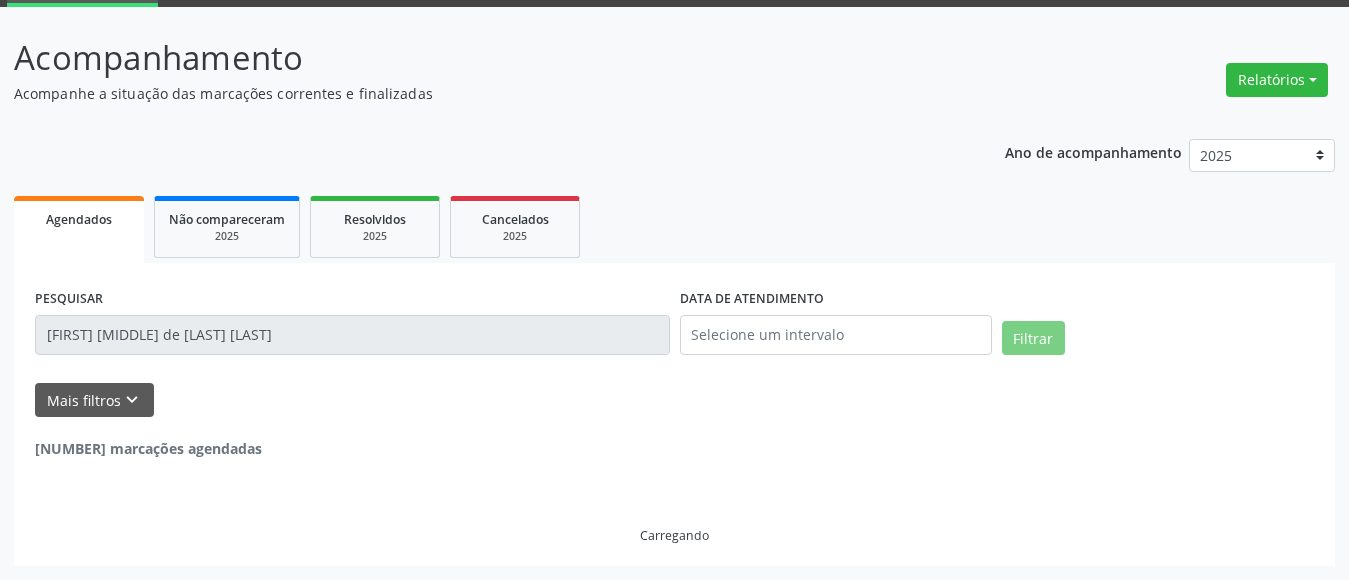 scroll, scrollTop: 33, scrollLeft: 0, axis: vertical 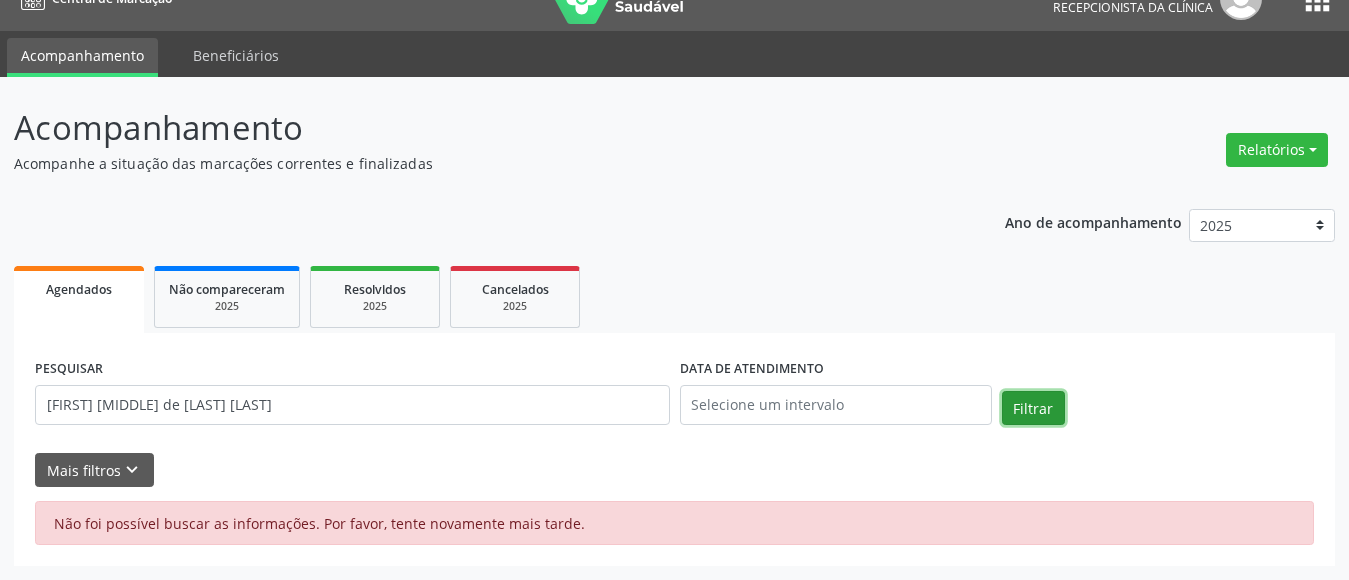 click on "Filtrar" at bounding box center (1033, 408) 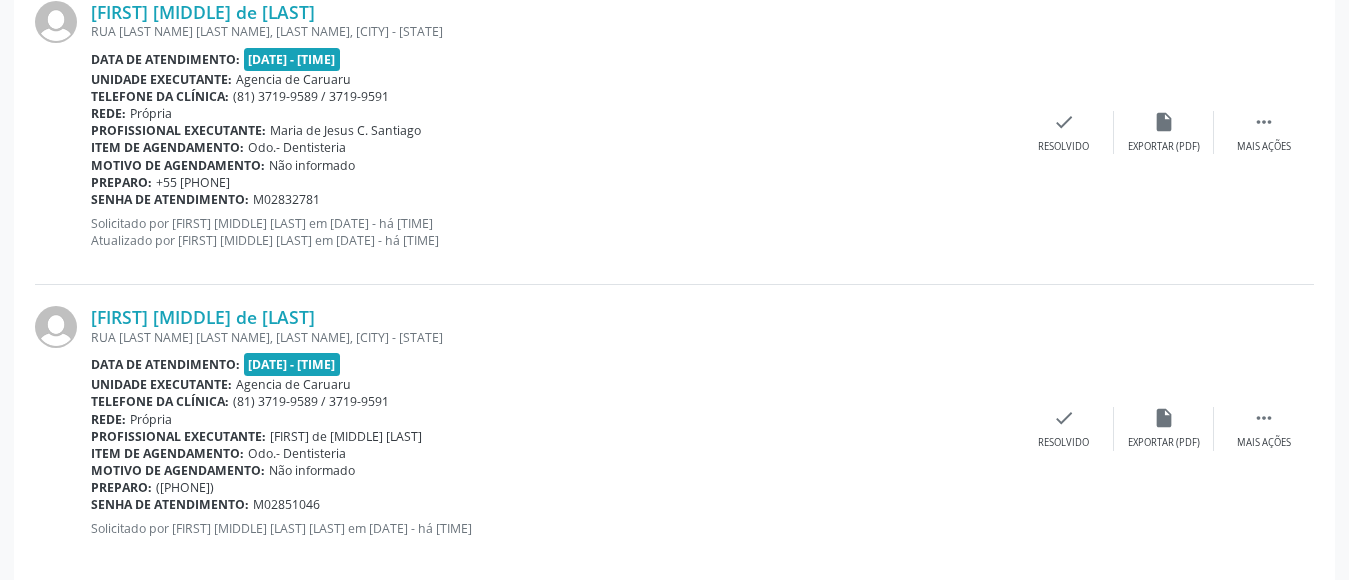scroll, scrollTop: 1258, scrollLeft: 0, axis: vertical 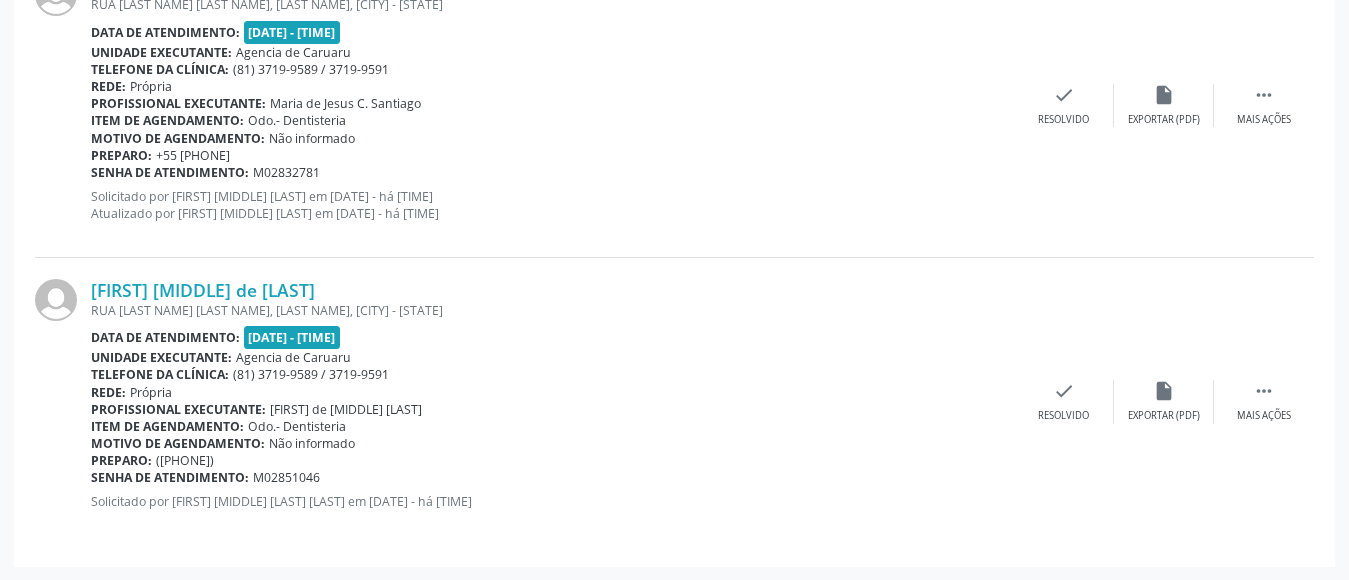 click on "Não informado" at bounding box center (312, 443) 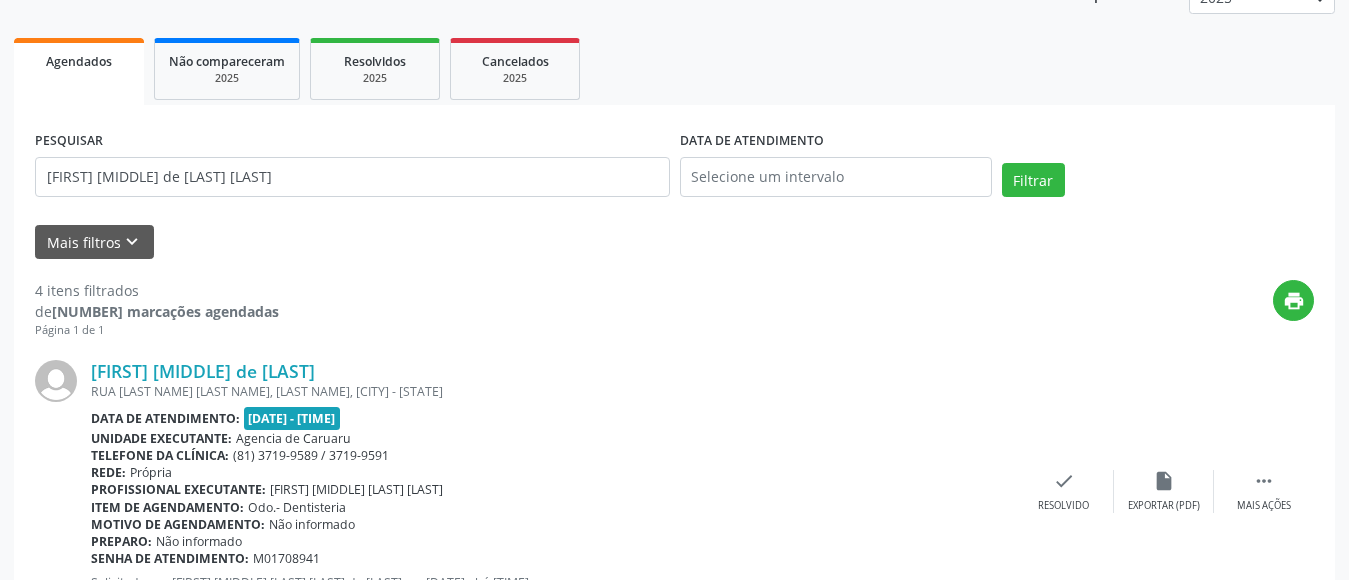 scroll, scrollTop: 0, scrollLeft: 0, axis: both 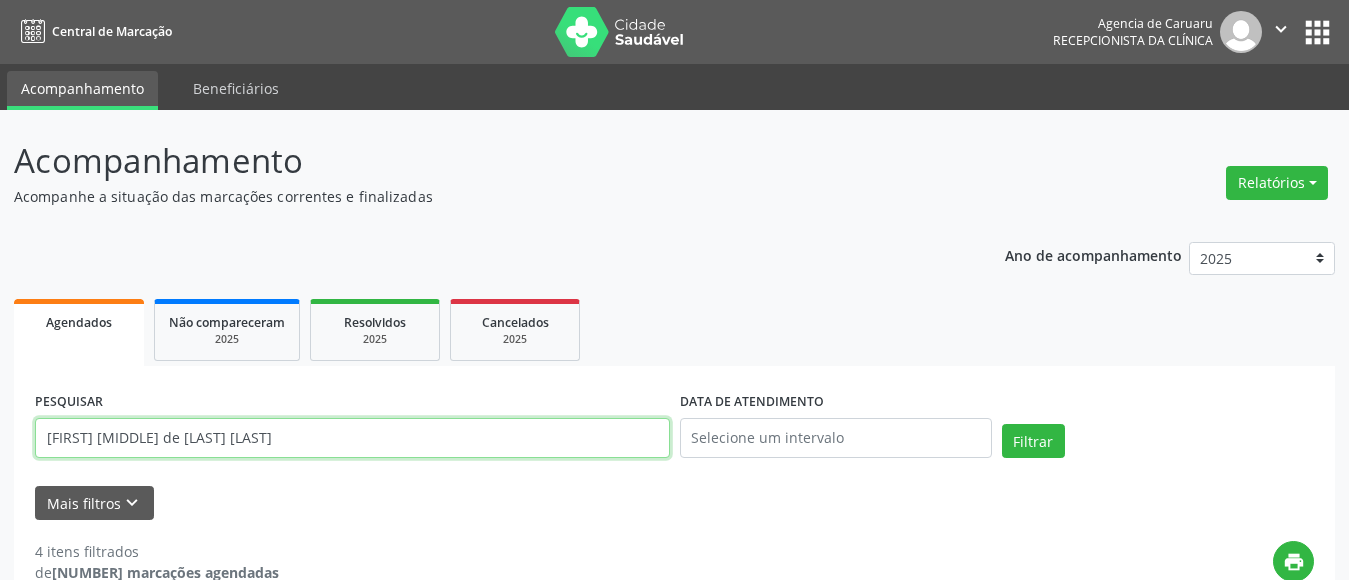 click on "[FIRST] [MIDDLE] de [LAST] [LAST]" at bounding box center [352, 438] 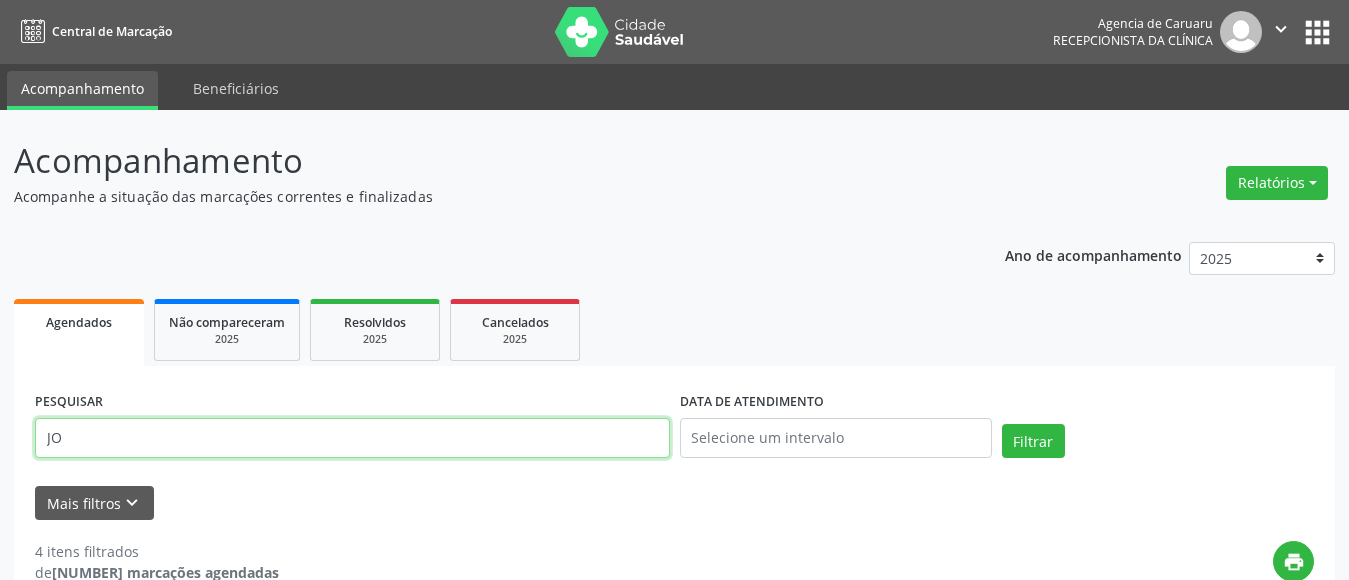 type on "J" 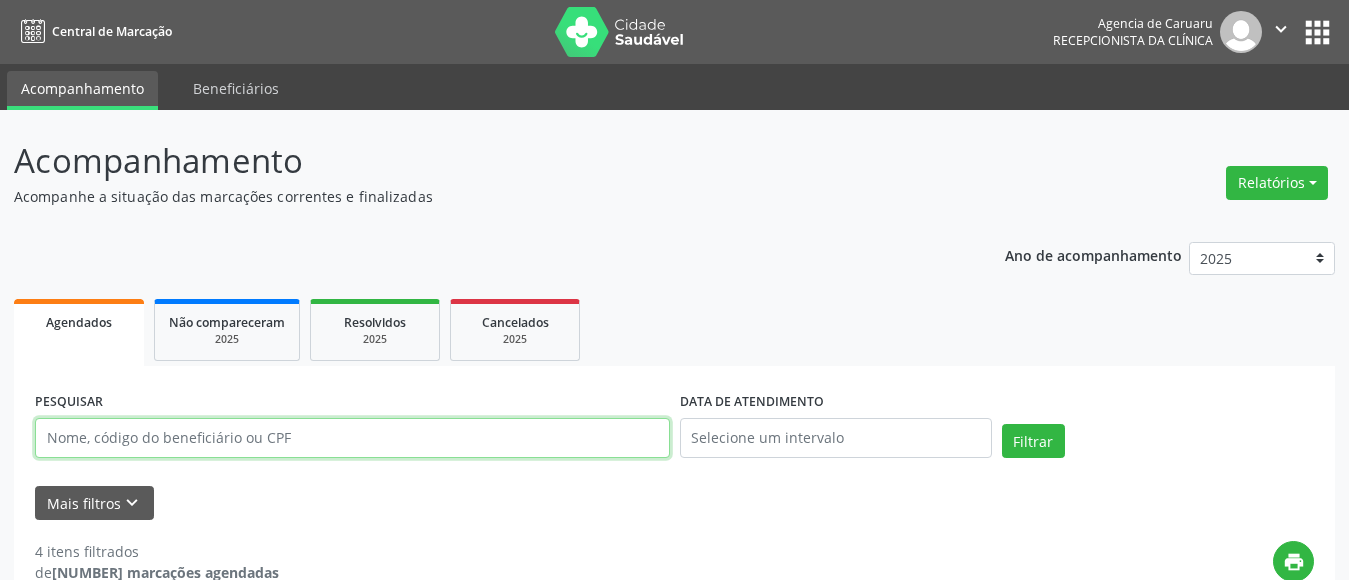 paste on "[FIRST] [LAST] de [LAST] [LAST]" 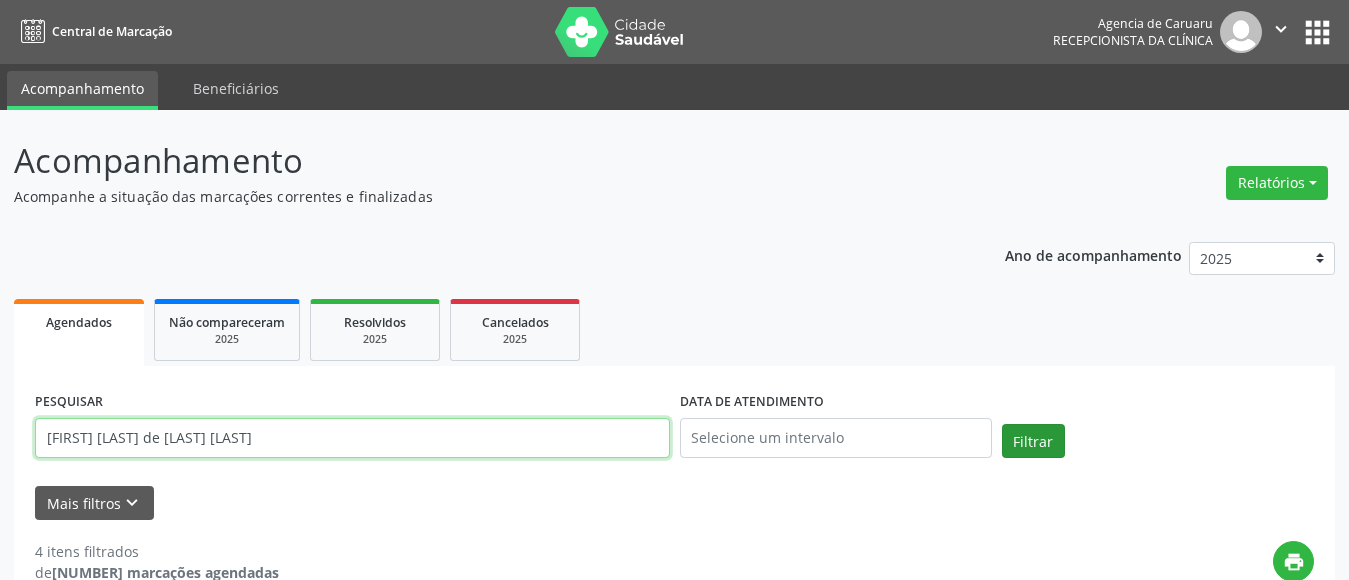 type on "[FIRST] [LAST] de [LAST] [LAST]" 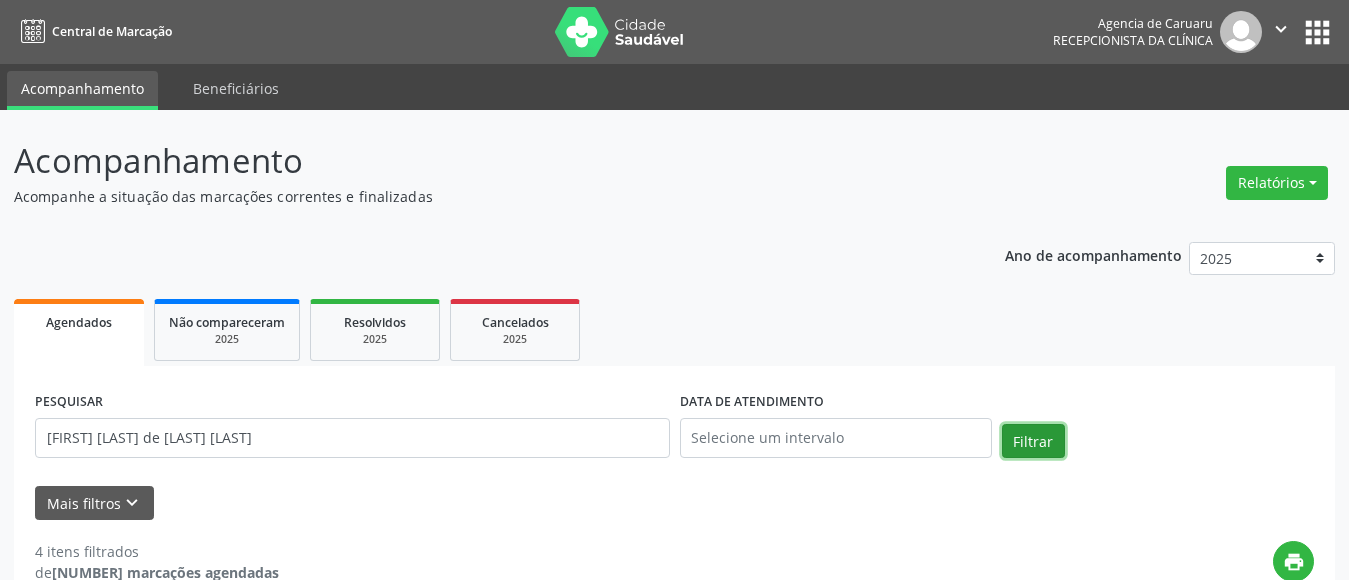 click on "Filtrar" at bounding box center (1033, 441) 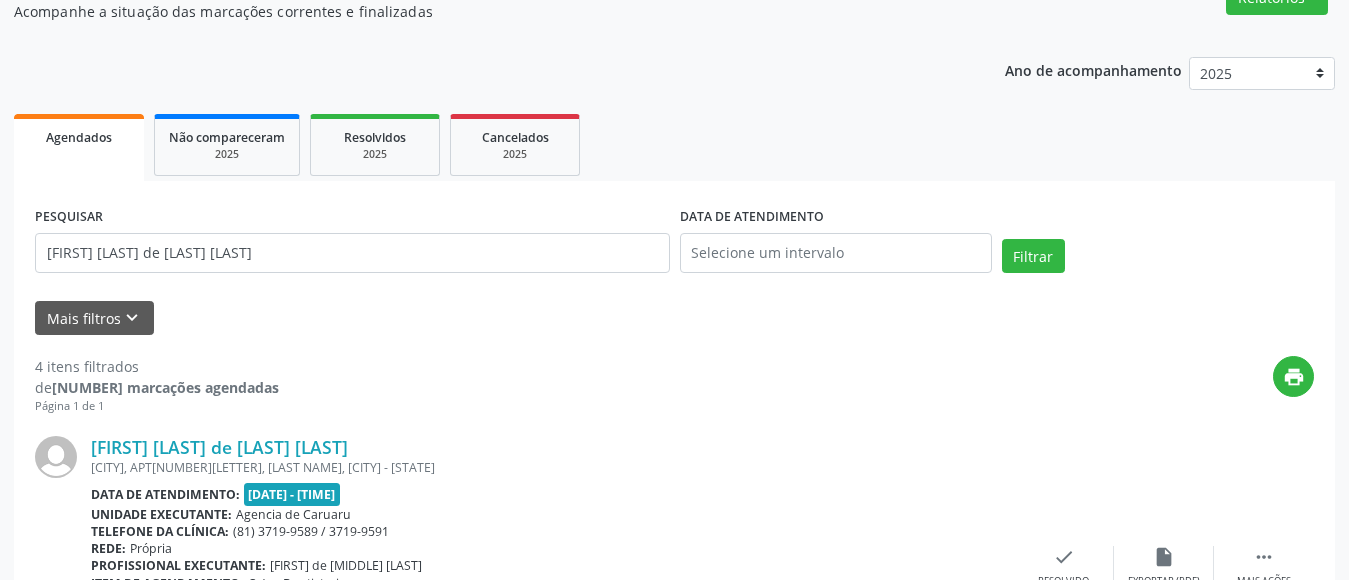 scroll, scrollTop: 0, scrollLeft: 0, axis: both 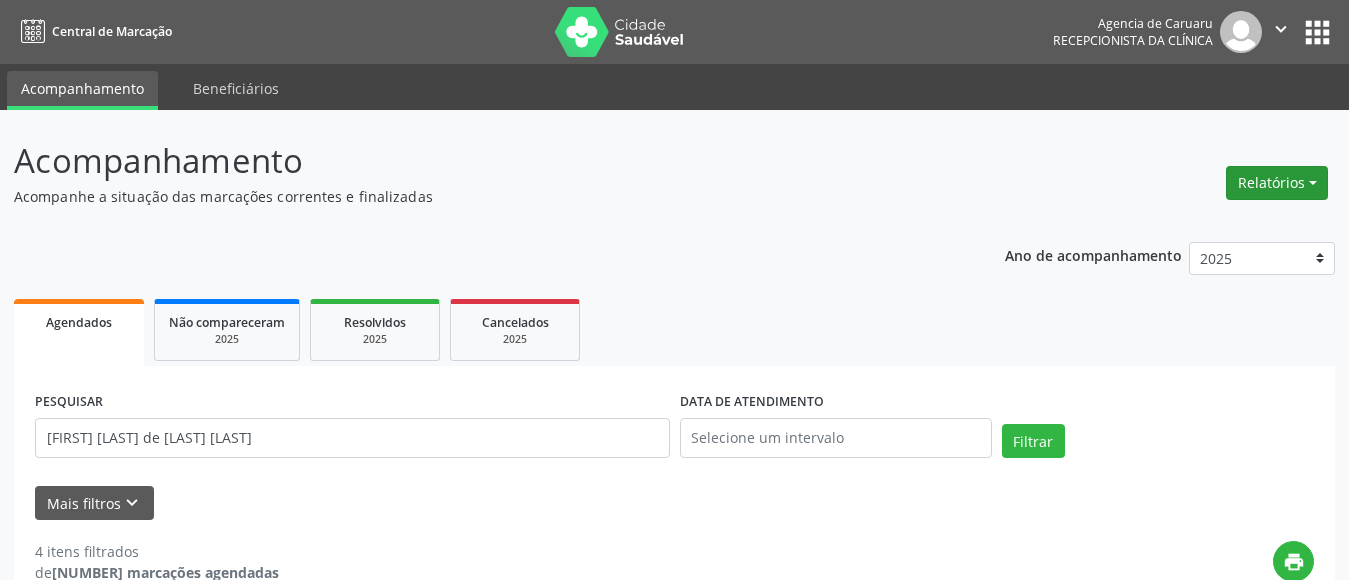 click on "Relatórios" at bounding box center [1277, 183] 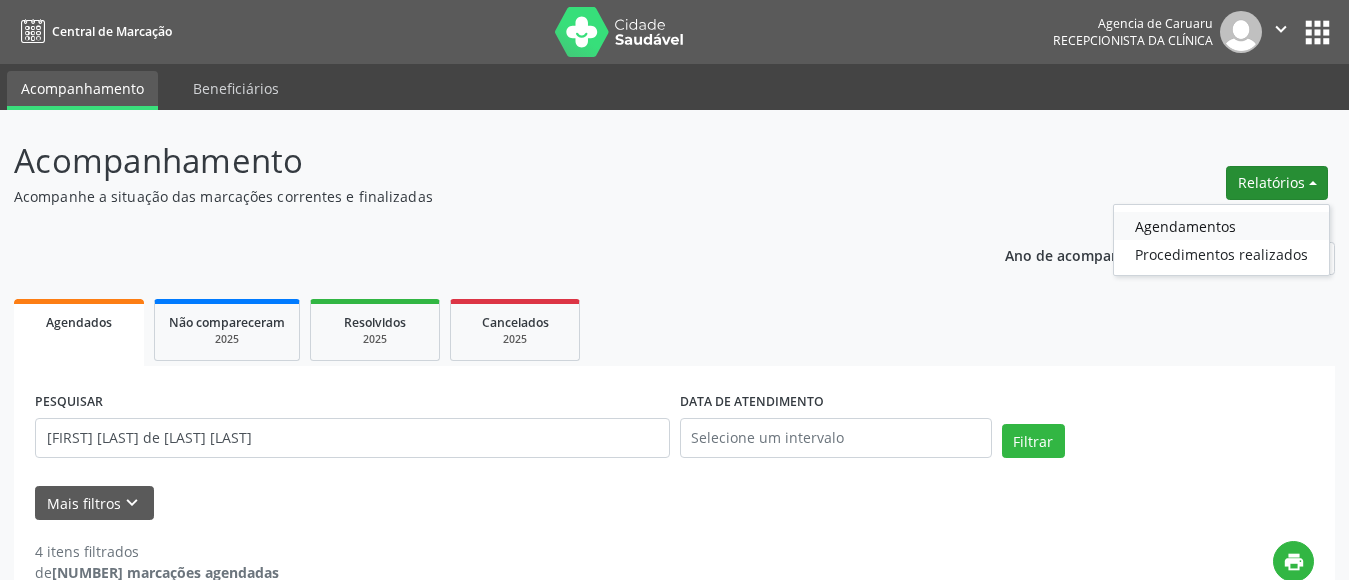 click on "Agendamentos" at bounding box center (1221, 226) 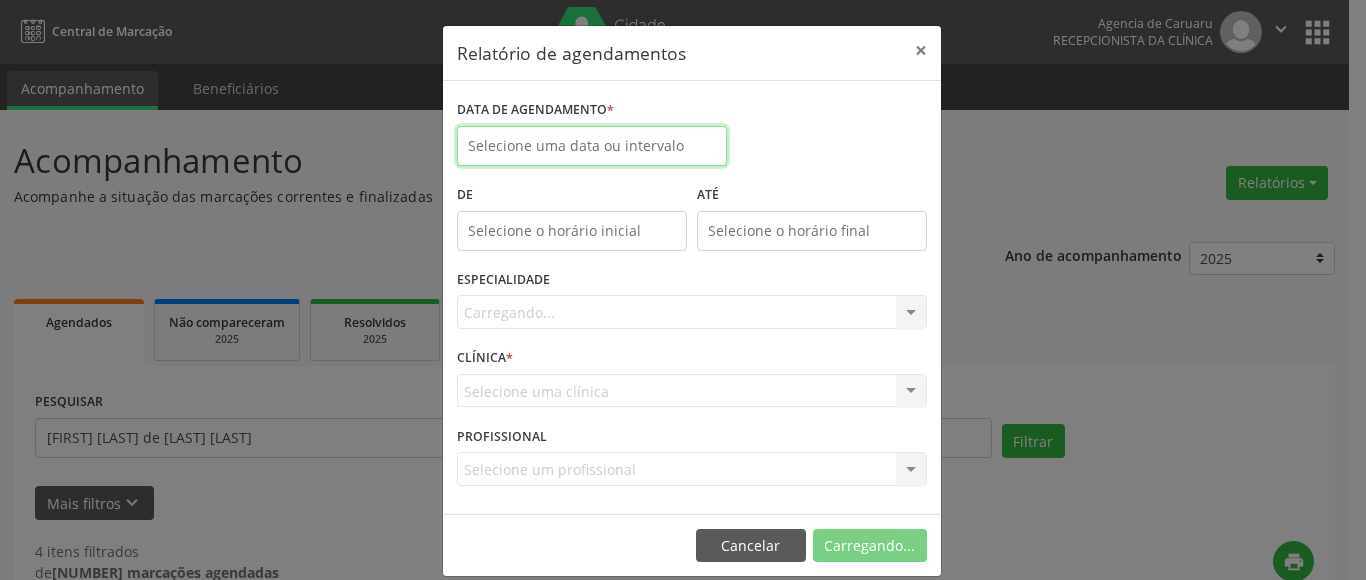 click at bounding box center [592, 146] 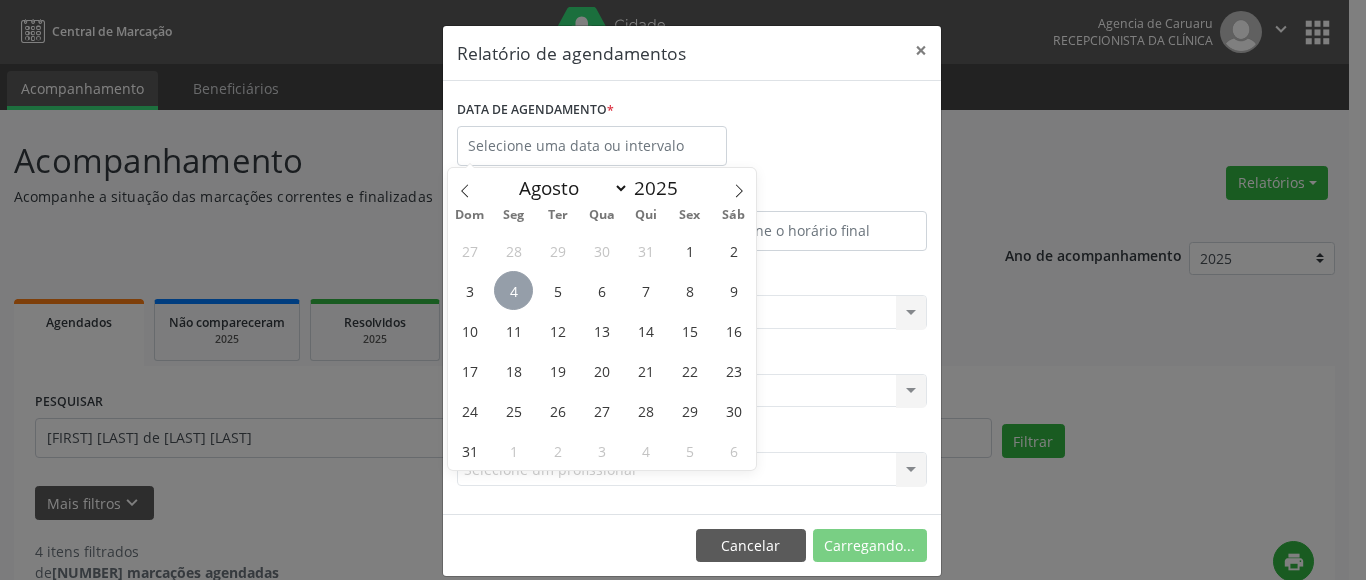 click on "4" at bounding box center [513, 290] 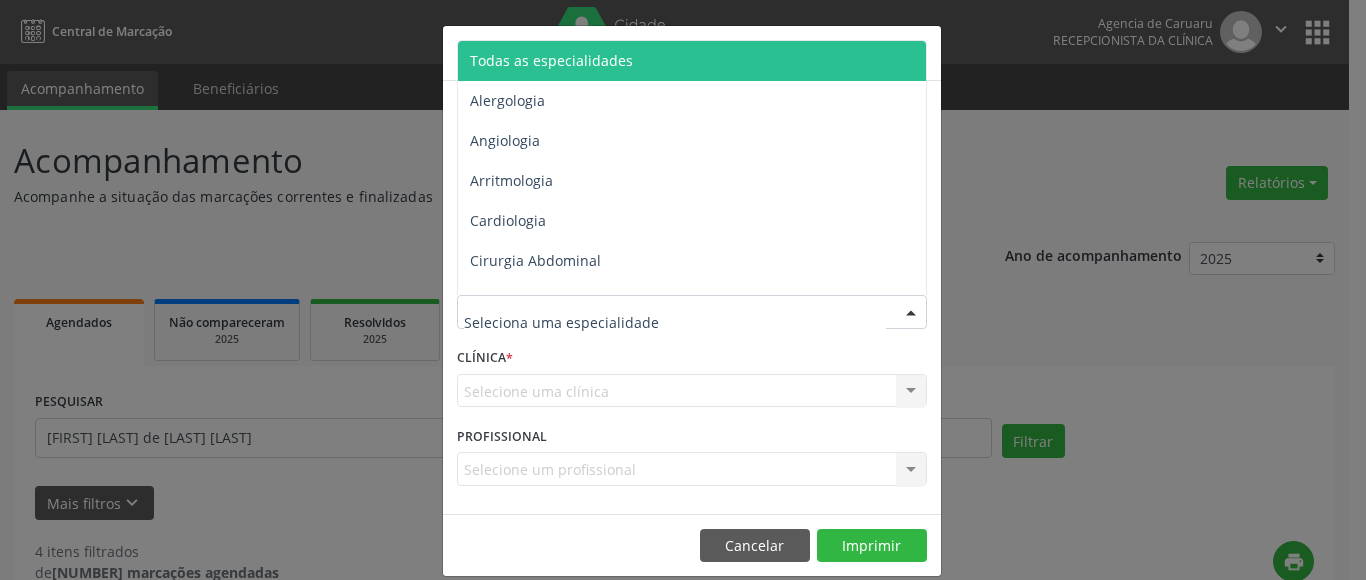 click on "Todas as especialidades" at bounding box center (693, 61) 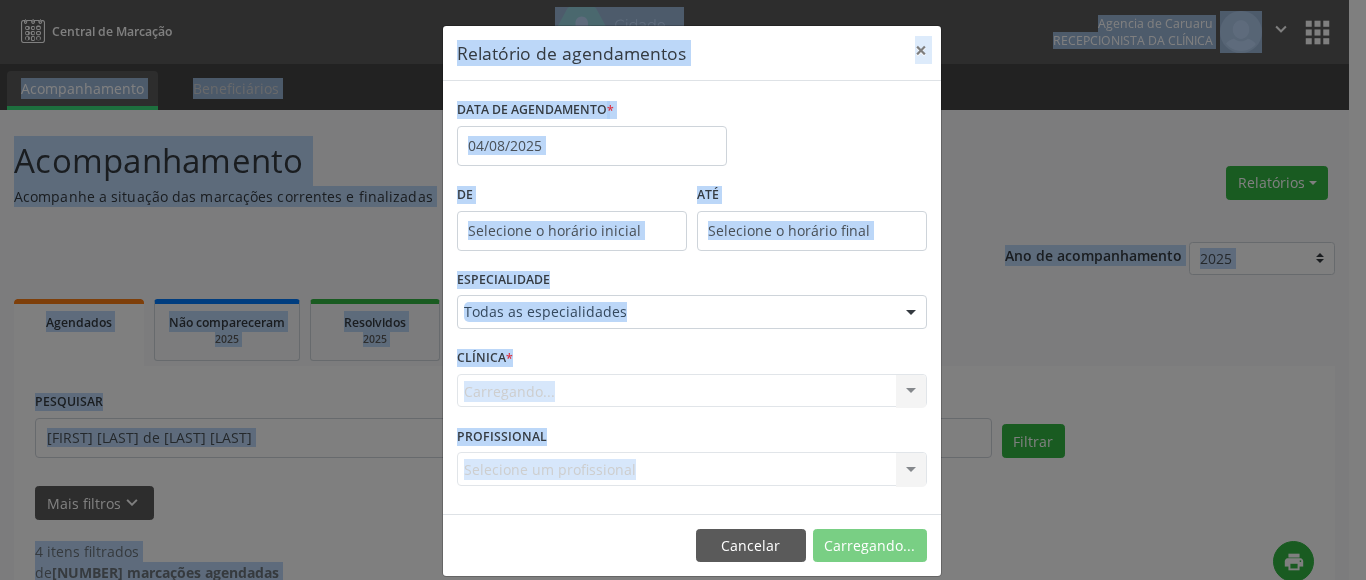 drag, startPoint x: 674, startPoint y: -148, endPoint x: 1042, endPoint y: -148, distance: 368 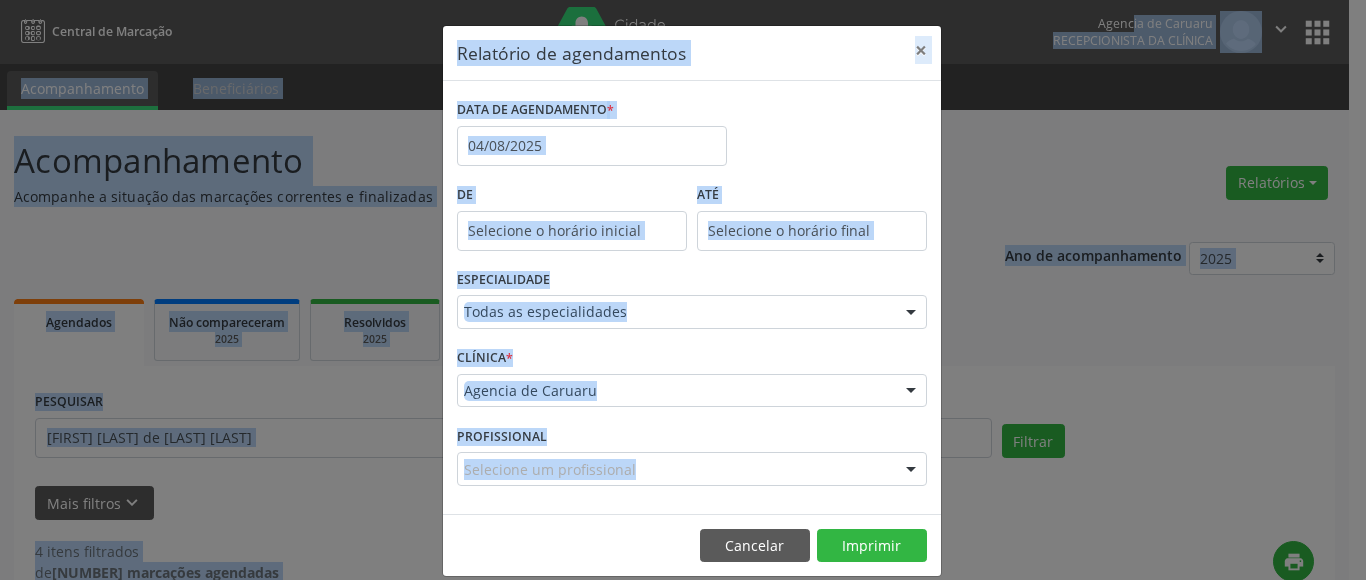 click on "Relatório de agendamentos ×
DATA DE AGENDAMENTO
*
[DATE]
De
ATÉ
ESPECIALIDADE
Todas as especialidades         Todas as especialidades   Alergologia   Angiologia   Arritmologia   Cardiologia   Cirurgia Abdominal   Cirurgia Bariatrica   Cirurgia Cabeça e Pescoço   Cirurgia Cardiaca   Cirurgia Geral   Cirurgia Ginecologica   Cirurgia Mastologia Oncologica   Cirurgia Pediatrica   Cirurgia Plastica   Cirurgia Toracica   Cirurgia geral oncológica   Cirurgia geral oncológica   Cirurgião Dermatológico   Clinica Geral   Clinica Medica   Consulta de Enfermagem - Hiperdia   Consulta de Enfermagem - Preventivo   Consulta de Enfermagem - Pré-Natal   Consulta de Enfermagem - Puericultura   Dermatologia   Endocinologia   Endocrino Diabetes   Endocrinologia   Fisioterapia   Fisioterapia Cirurgica   Fonoaudiologia   Gastro/Hepato   Gastroenterologia   Gastropediatria   Geriatria   Ginecologia   Gnecologia   Hebiatra" at bounding box center (683, 290) 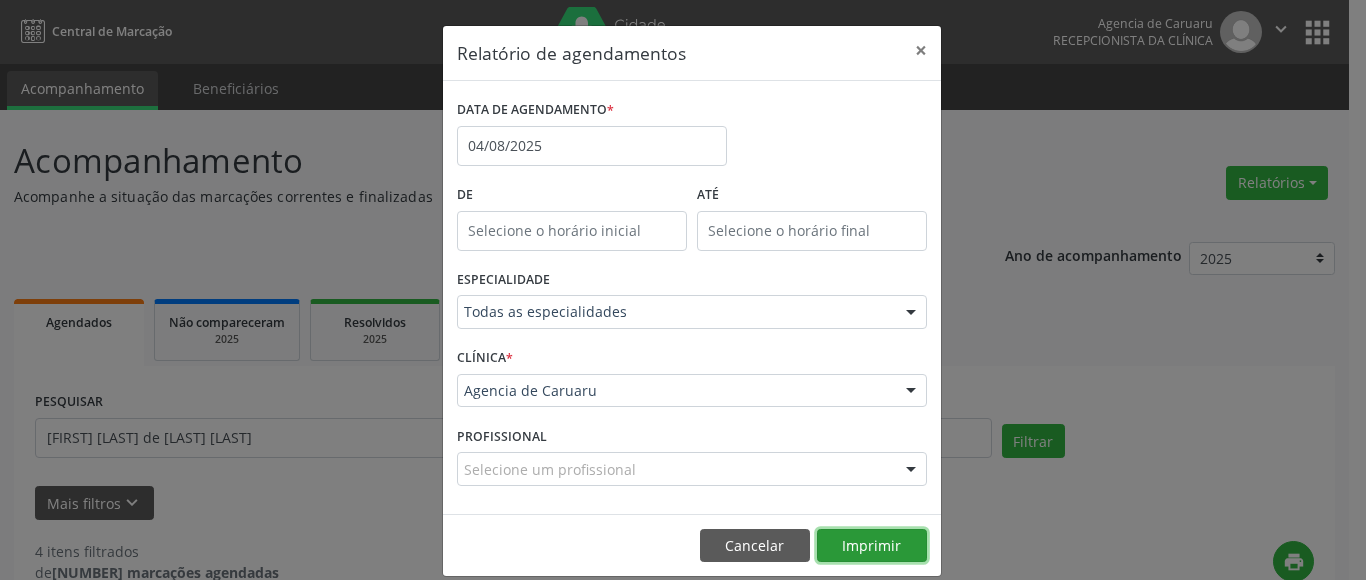 click on "Imprimir" at bounding box center (872, 546) 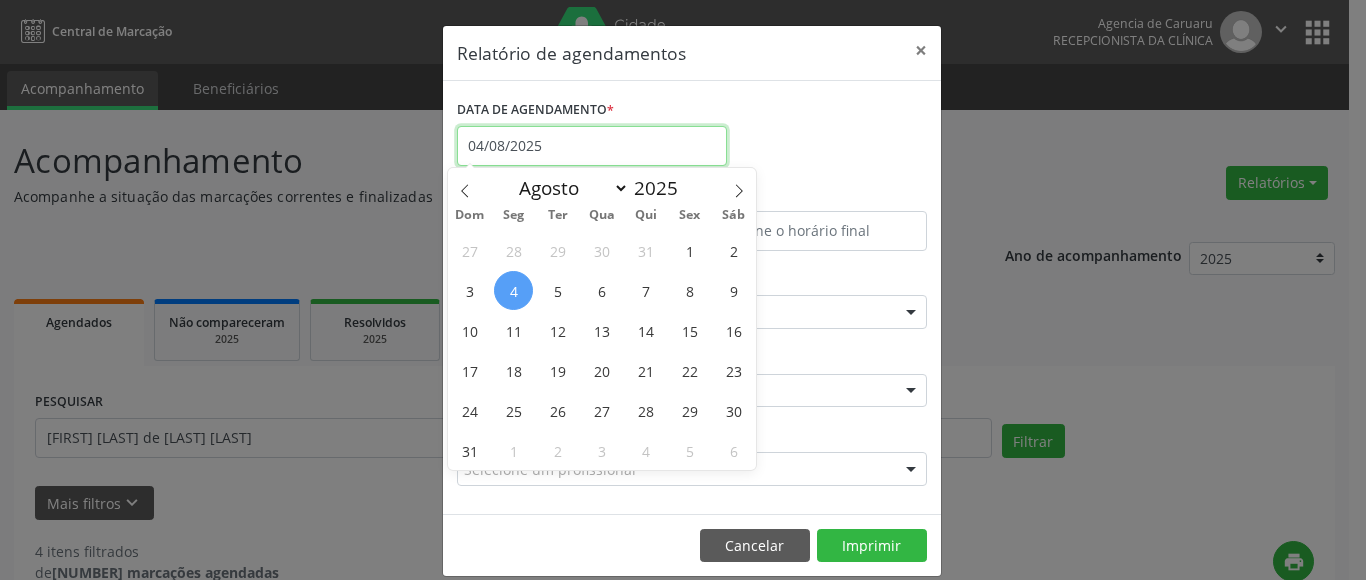 click on "04/08/2025" at bounding box center [592, 146] 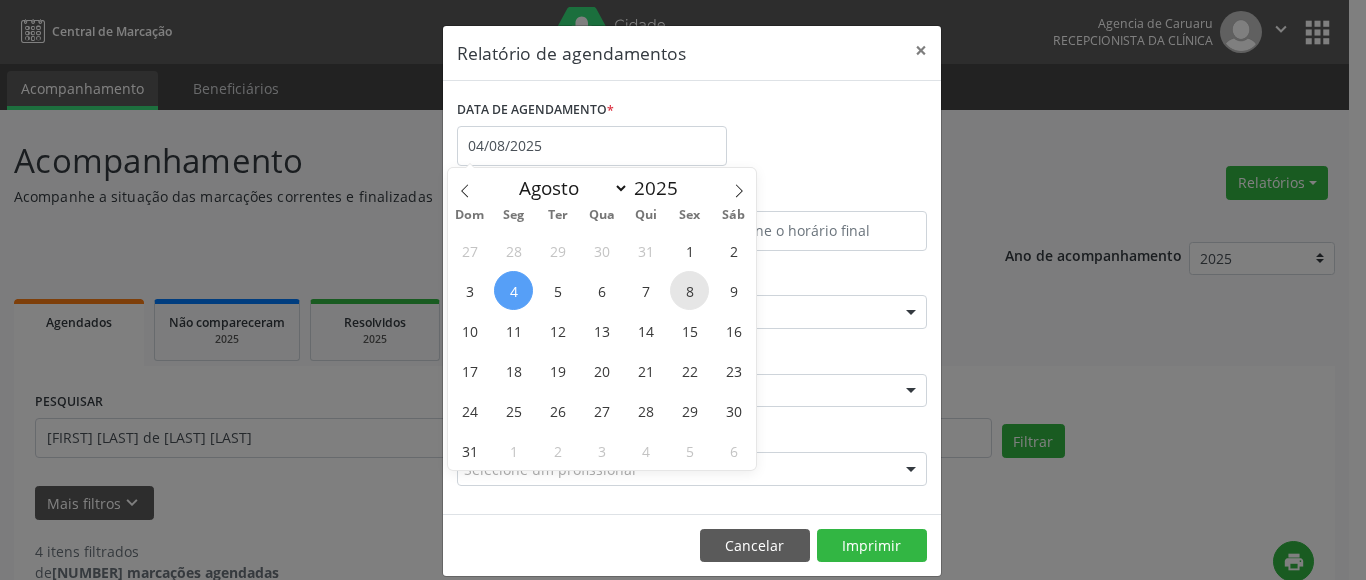 click on "8" at bounding box center [689, 290] 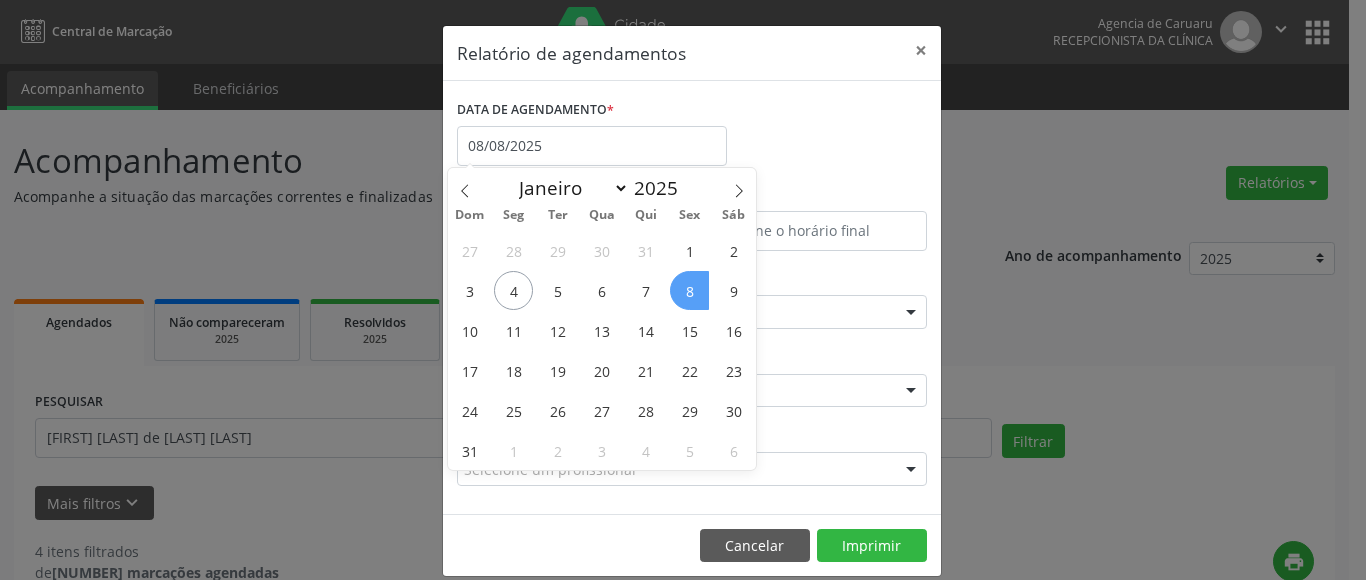 click on "8" at bounding box center [689, 290] 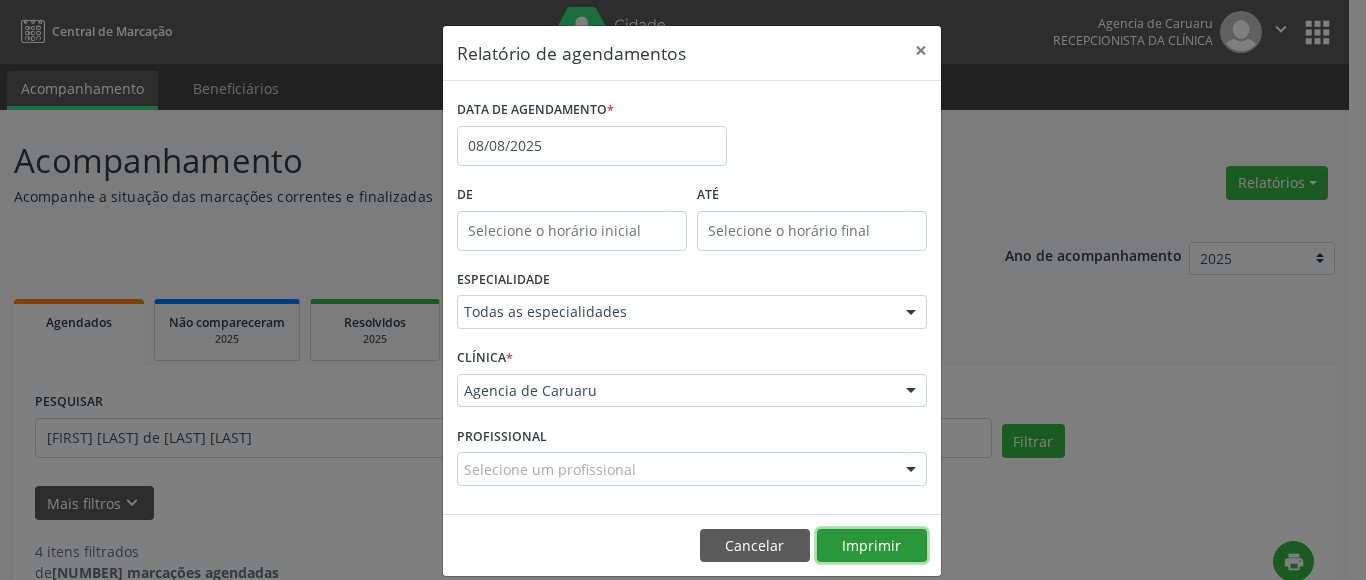 click on "Imprimir" at bounding box center (872, 546) 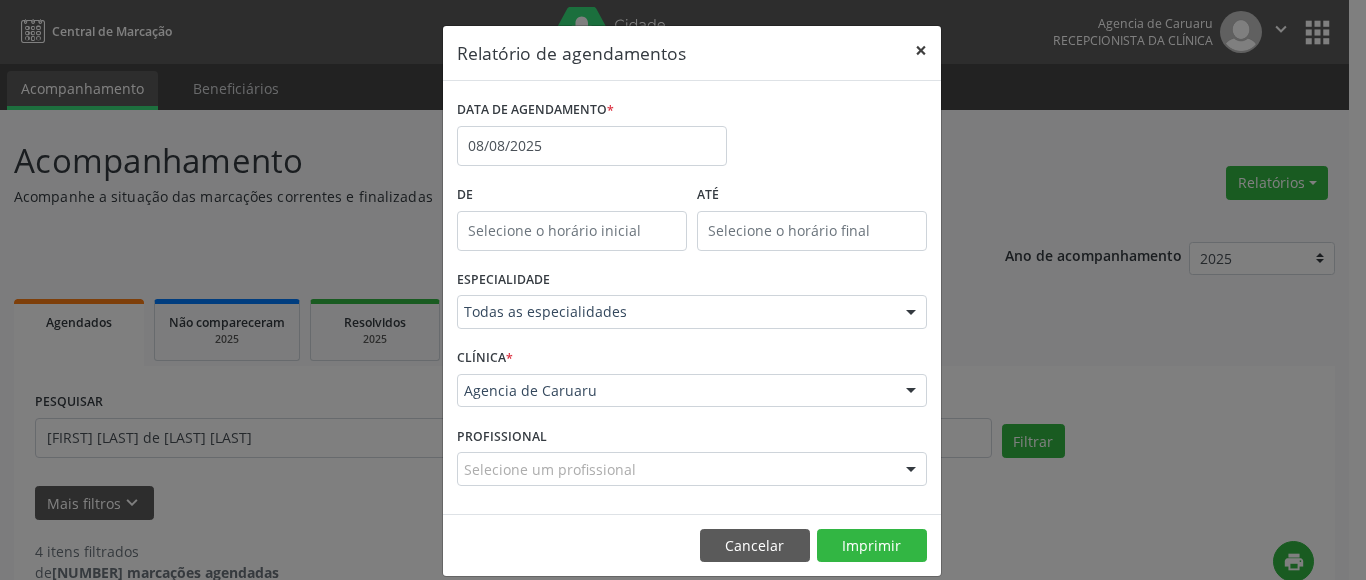 click on "×" at bounding box center [921, 50] 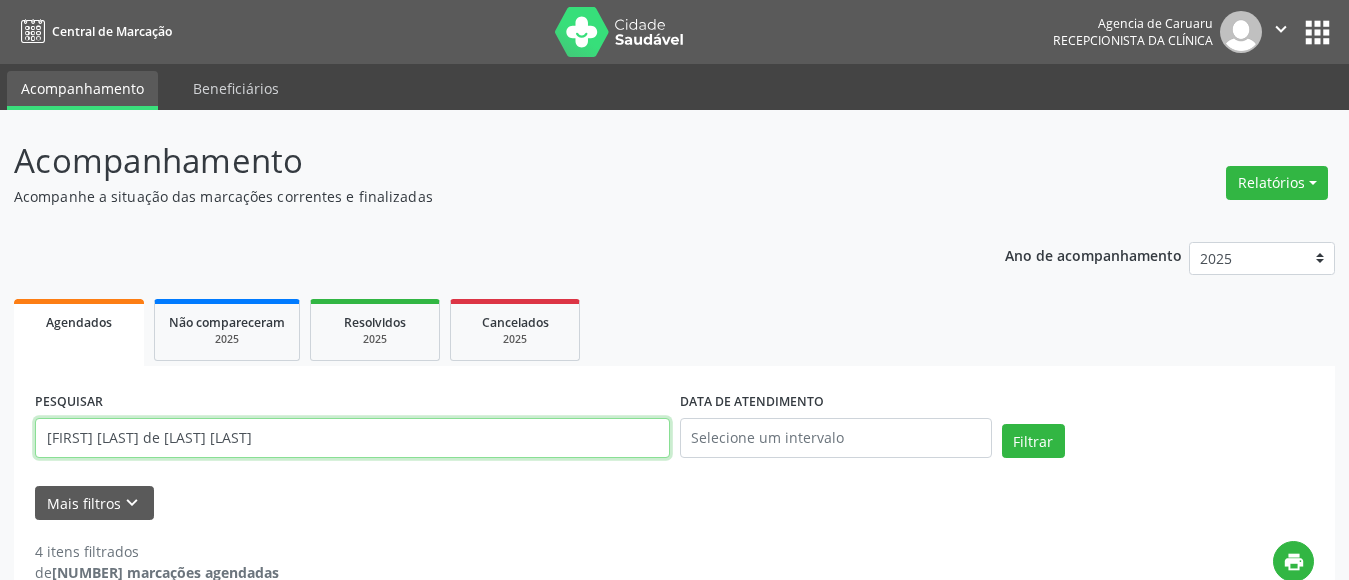 click on "[FIRST] [LAST] de [LAST] [LAST]" at bounding box center [352, 438] 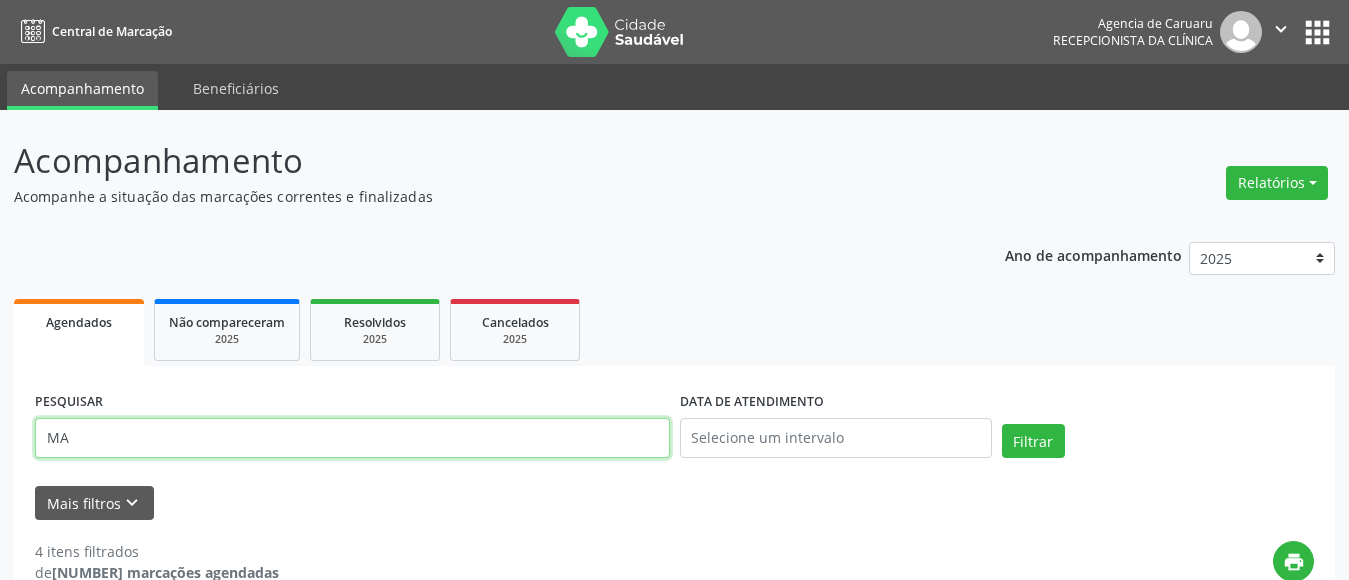 type on "M" 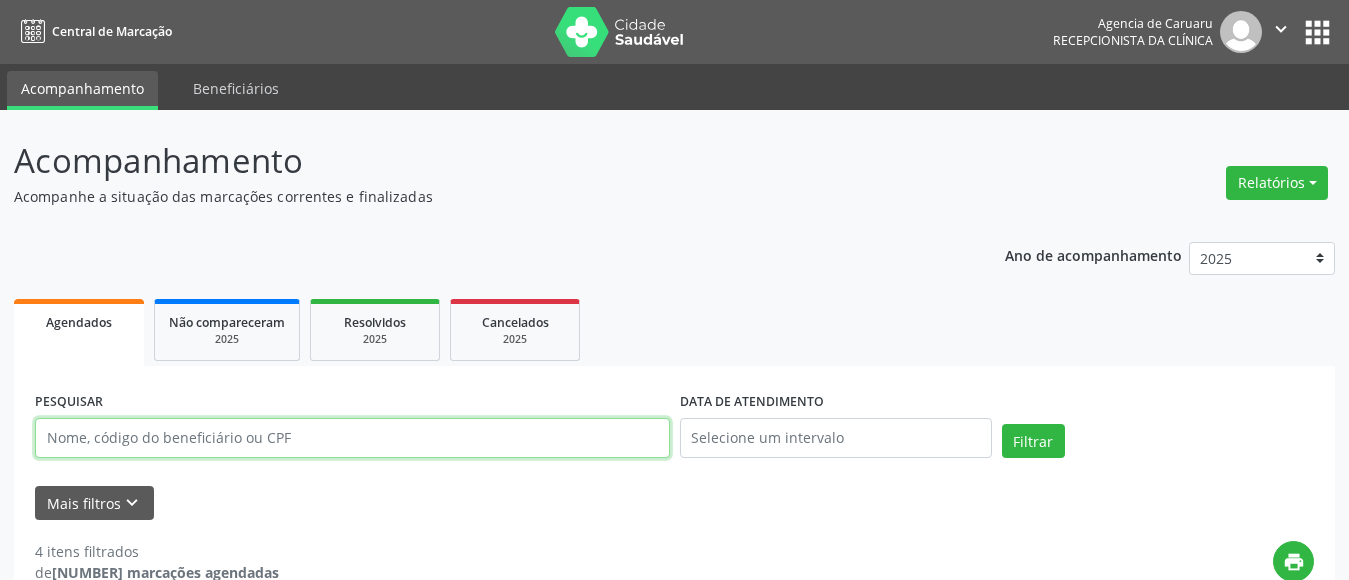 paste on "[FIRST] de [LAST] [LAST]" 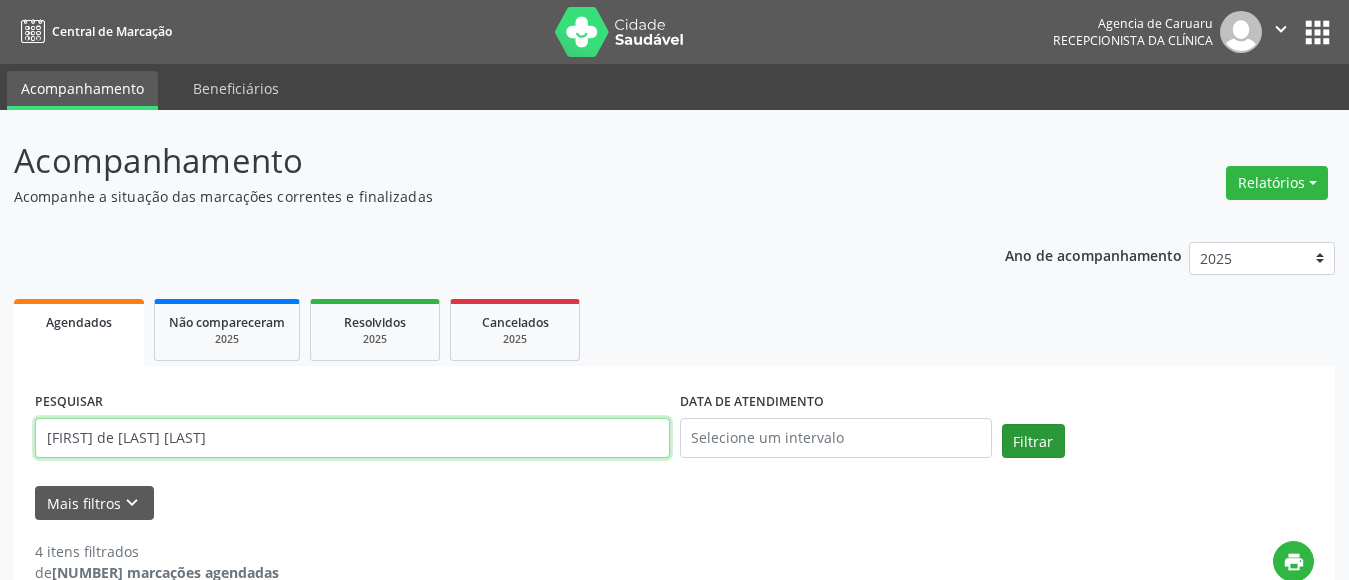 type on "[FIRST] de [LAST] [LAST]" 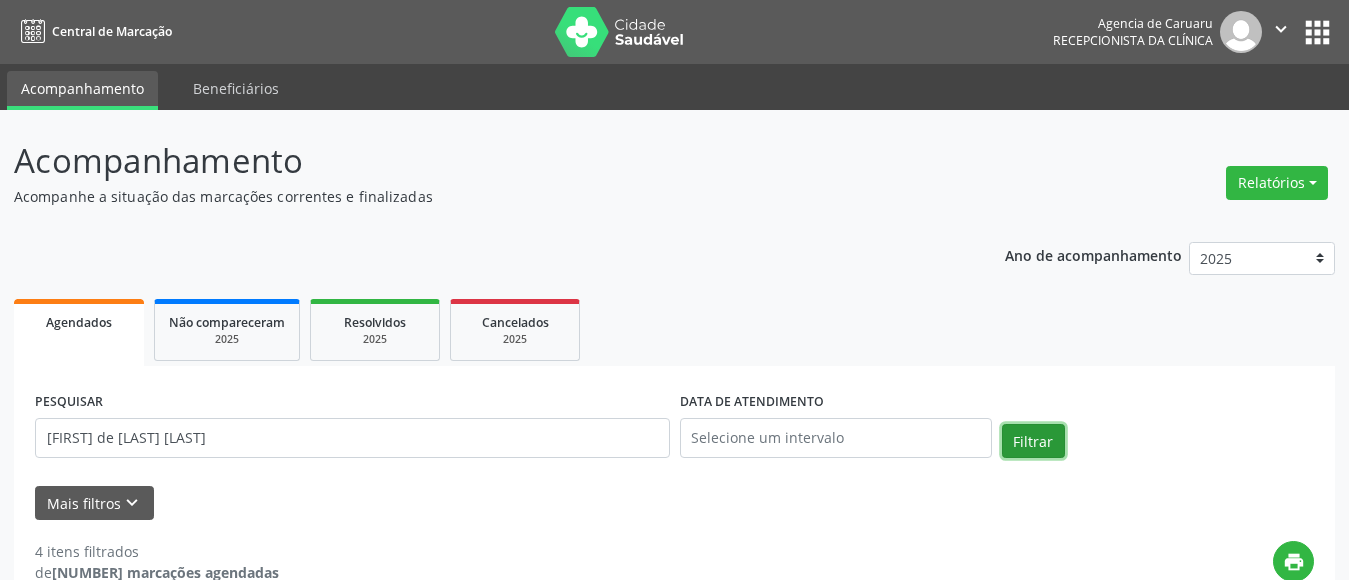 click on "Filtrar" at bounding box center (1033, 441) 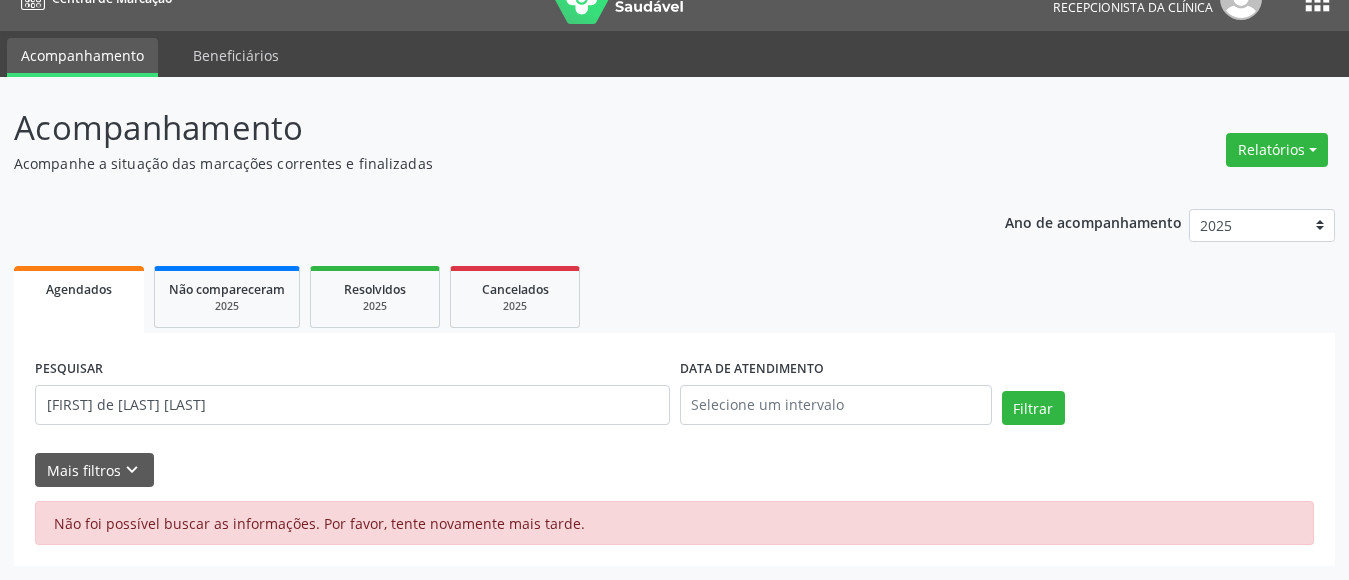 scroll, scrollTop: 33, scrollLeft: 0, axis: vertical 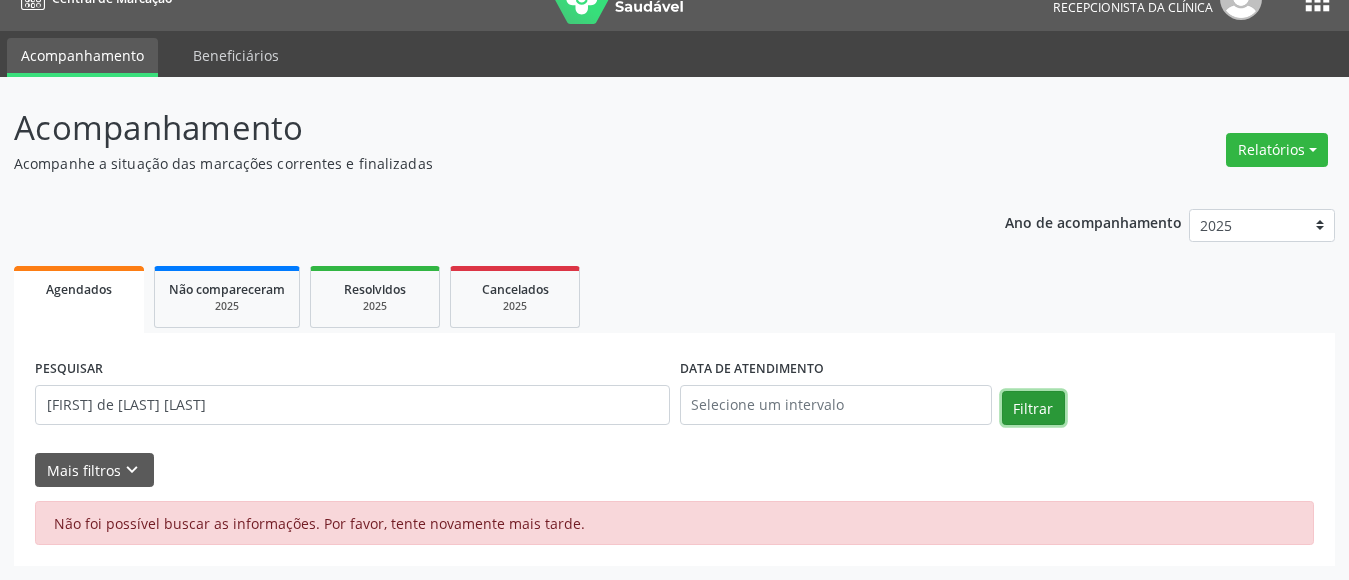 click on "Filtrar" at bounding box center (1033, 408) 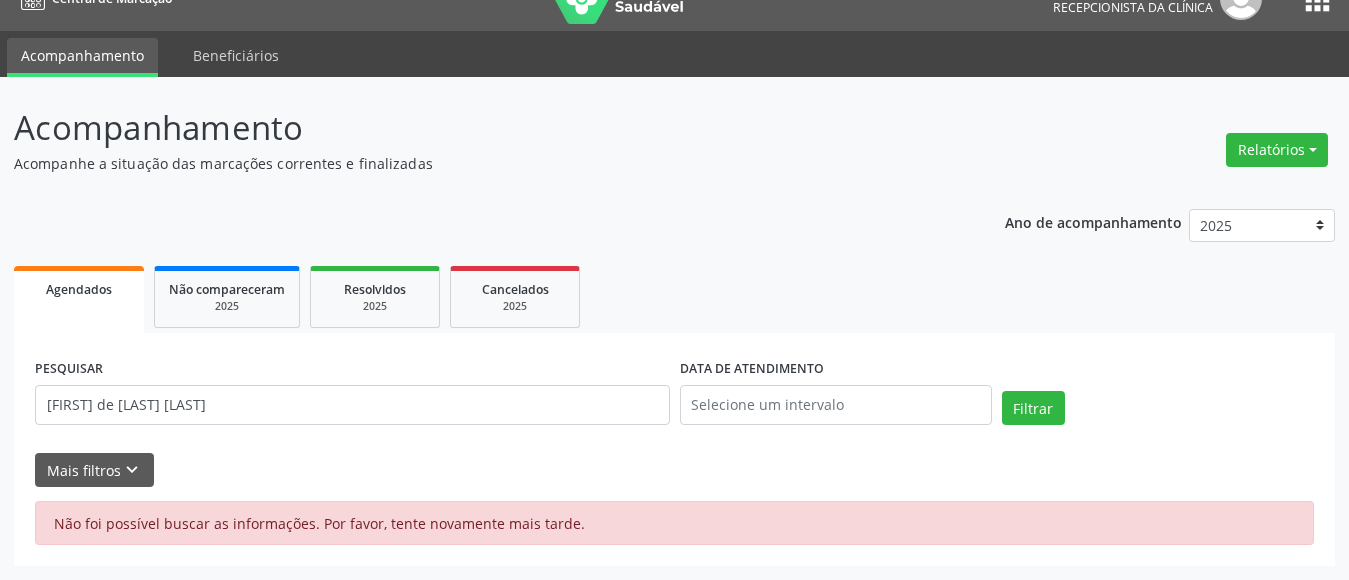 click on "Filtrar" at bounding box center [1158, 415] 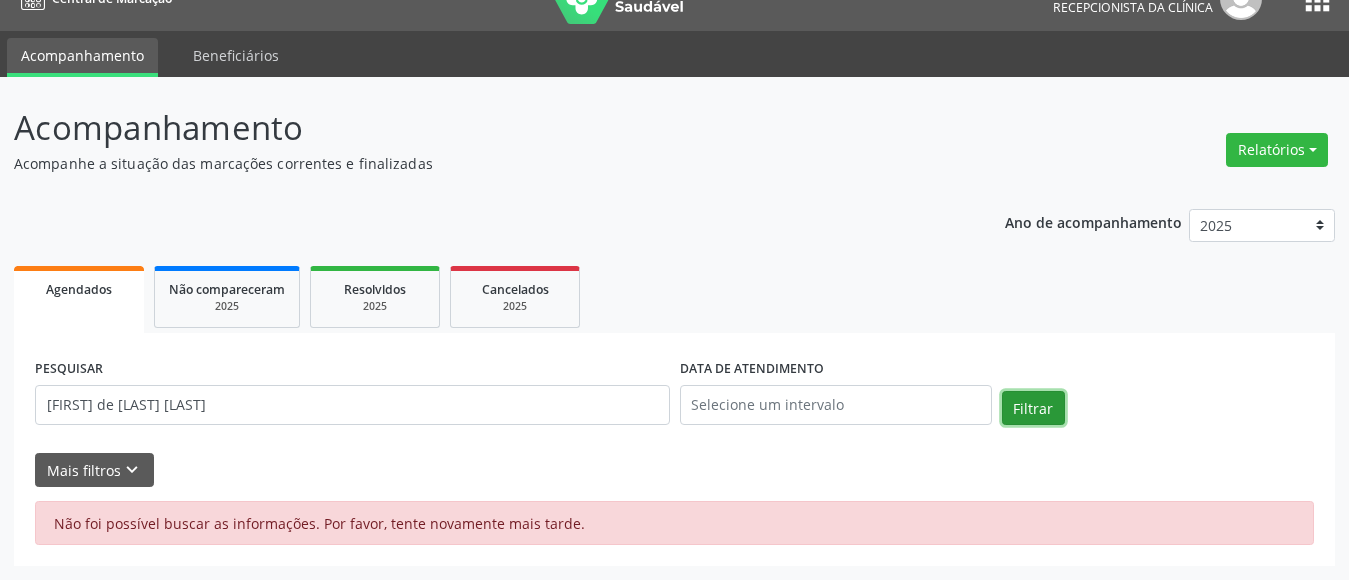 click on "Filtrar" at bounding box center (1033, 408) 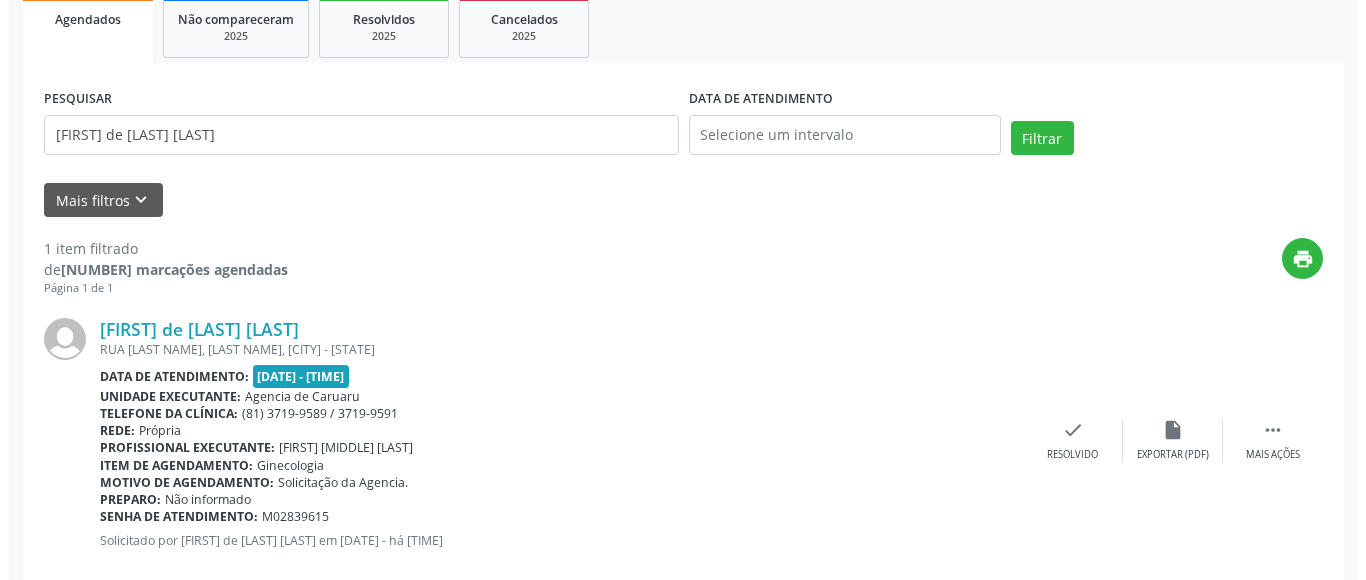scroll, scrollTop: 0, scrollLeft: 0, axis: both 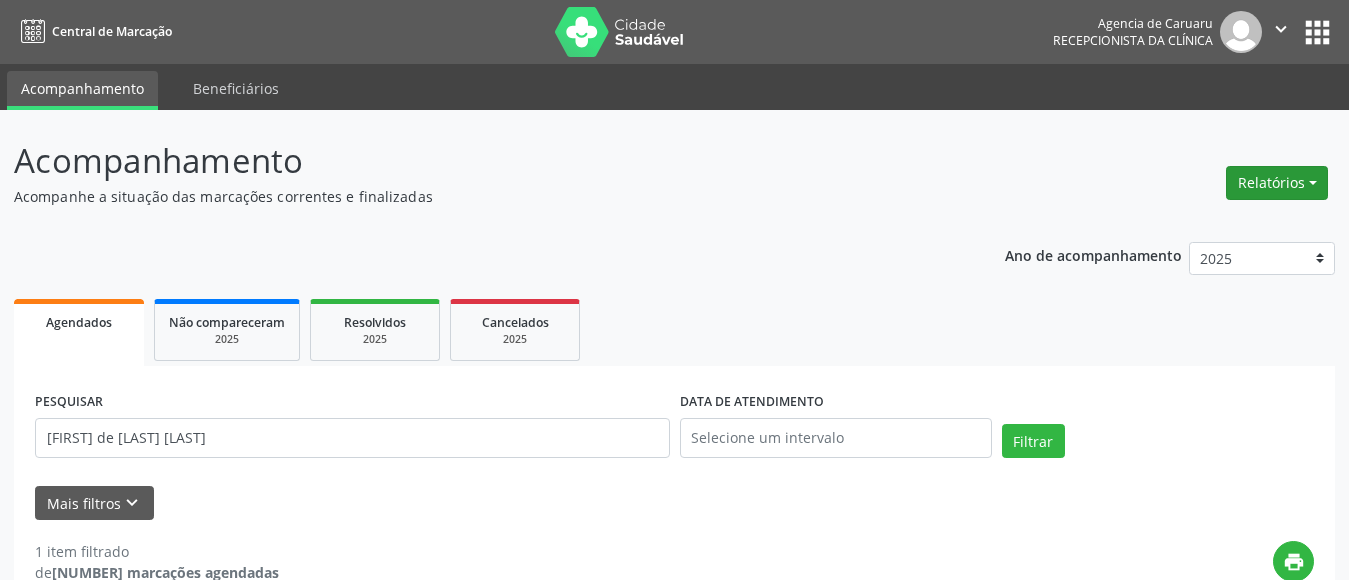 click on "Relatórios" at bounding box center (1277, 183) 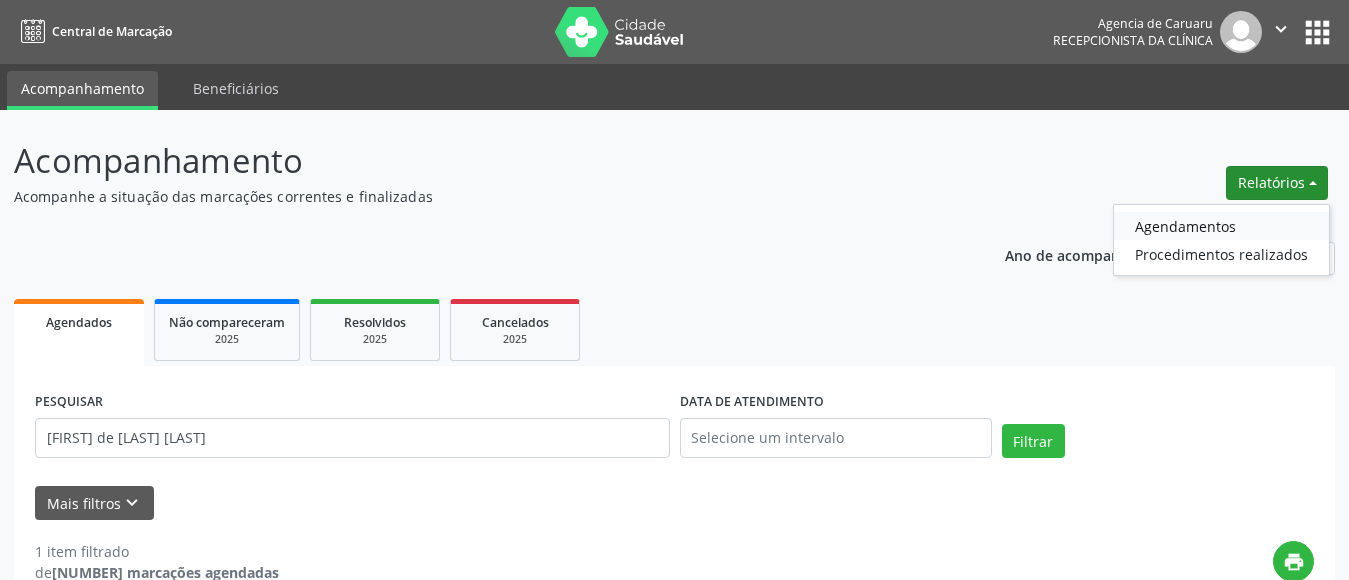 click on "Agendamentos" at bounding box center (1221, 226) 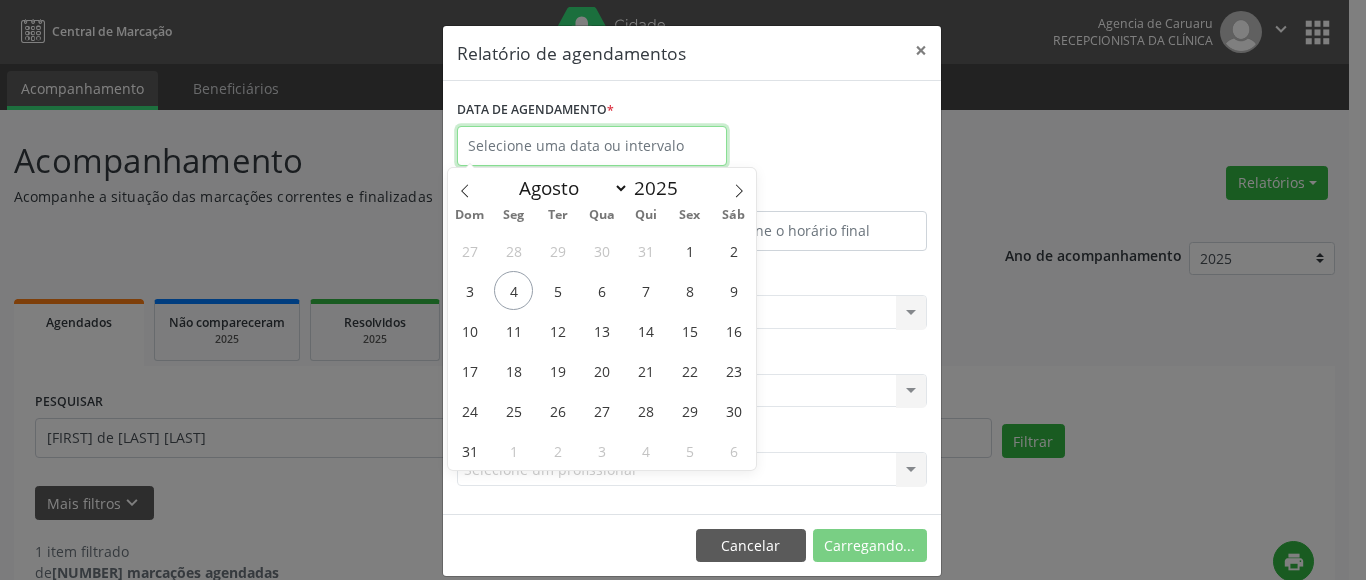 click at bounding box center [592, 146] 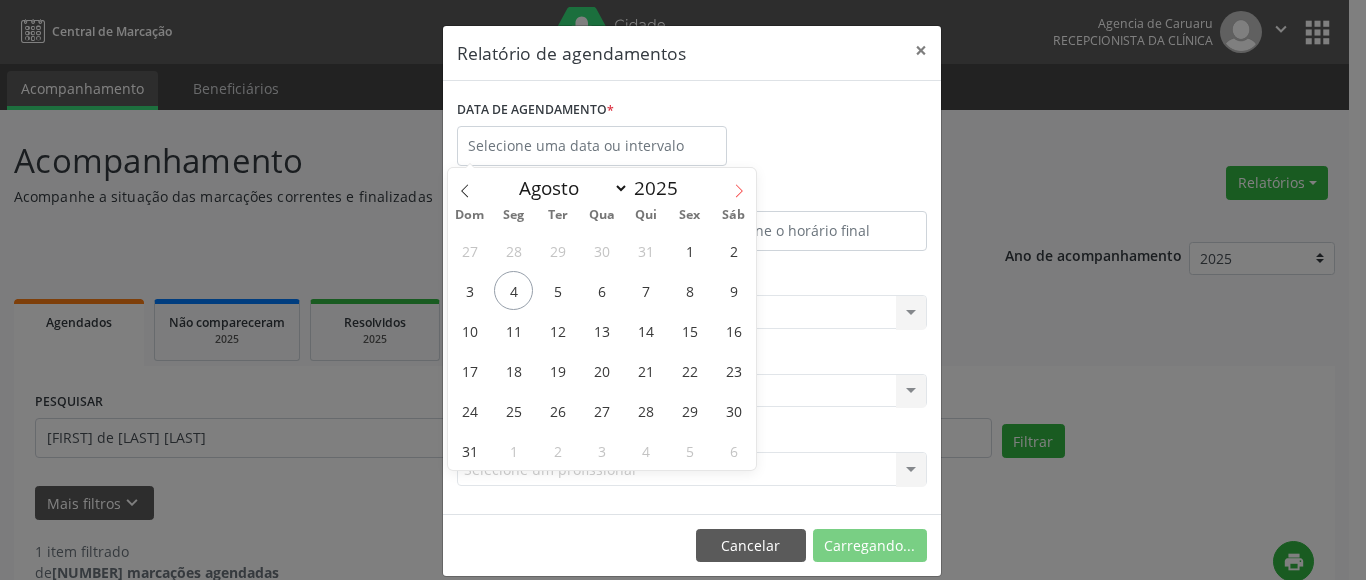 click 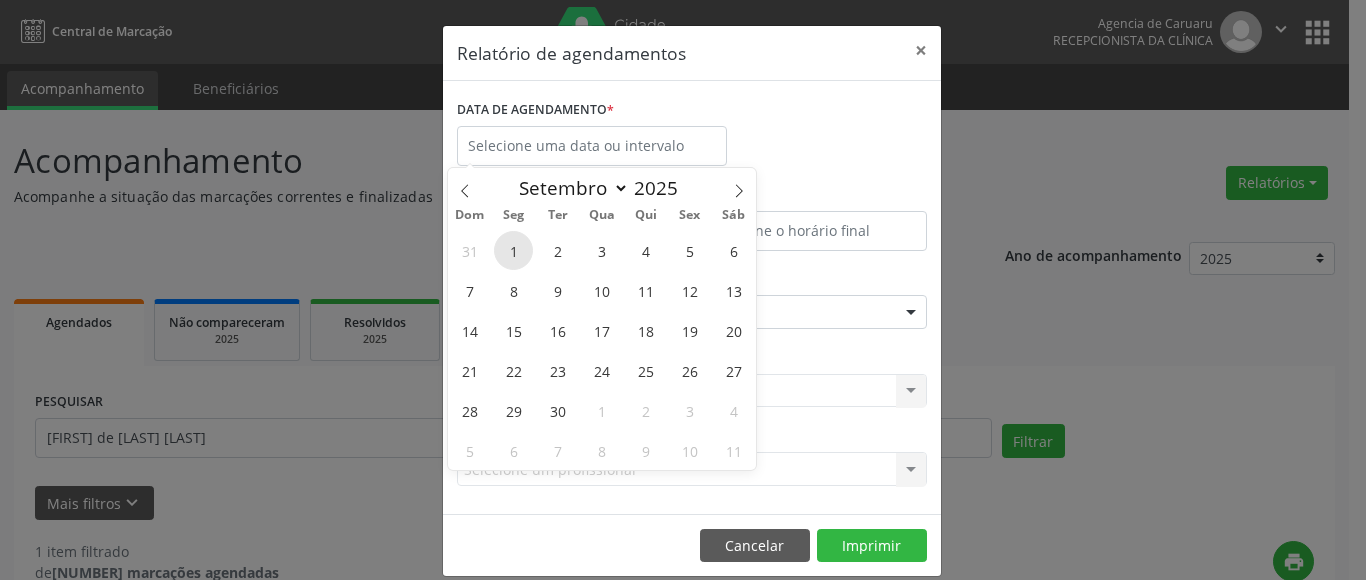 click on "1" at bounding box center [513, 250] 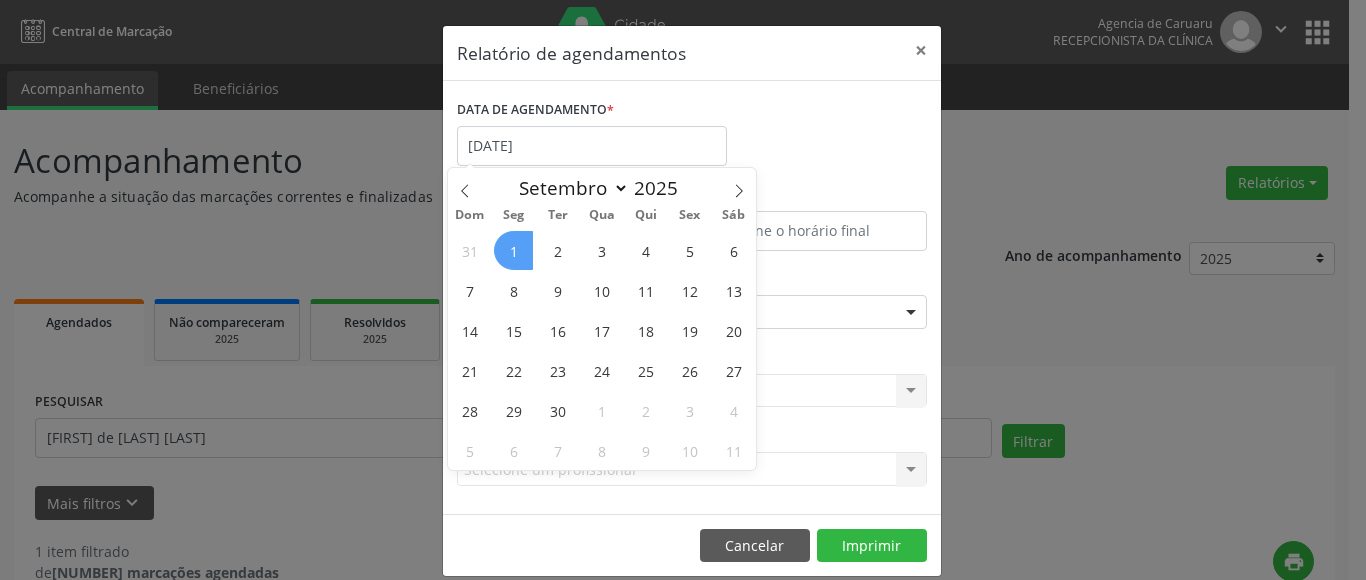 click on "1" at bounding box center (513, 250) 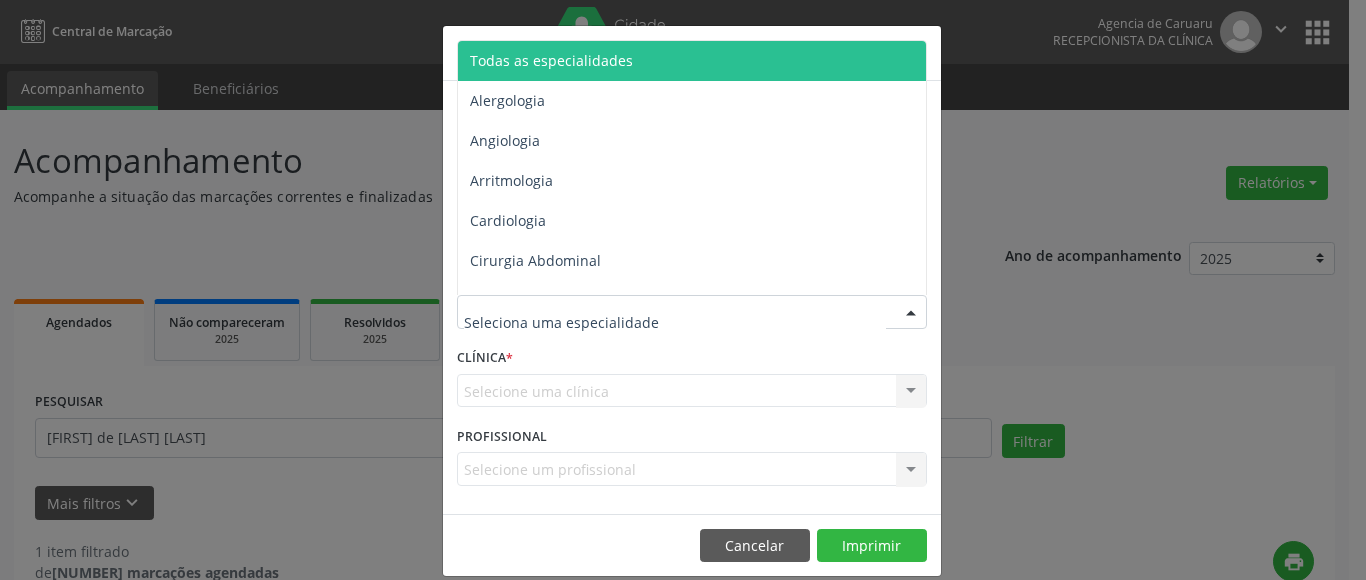 click on "Todas as especialidades" at bounding box center [551, 60] 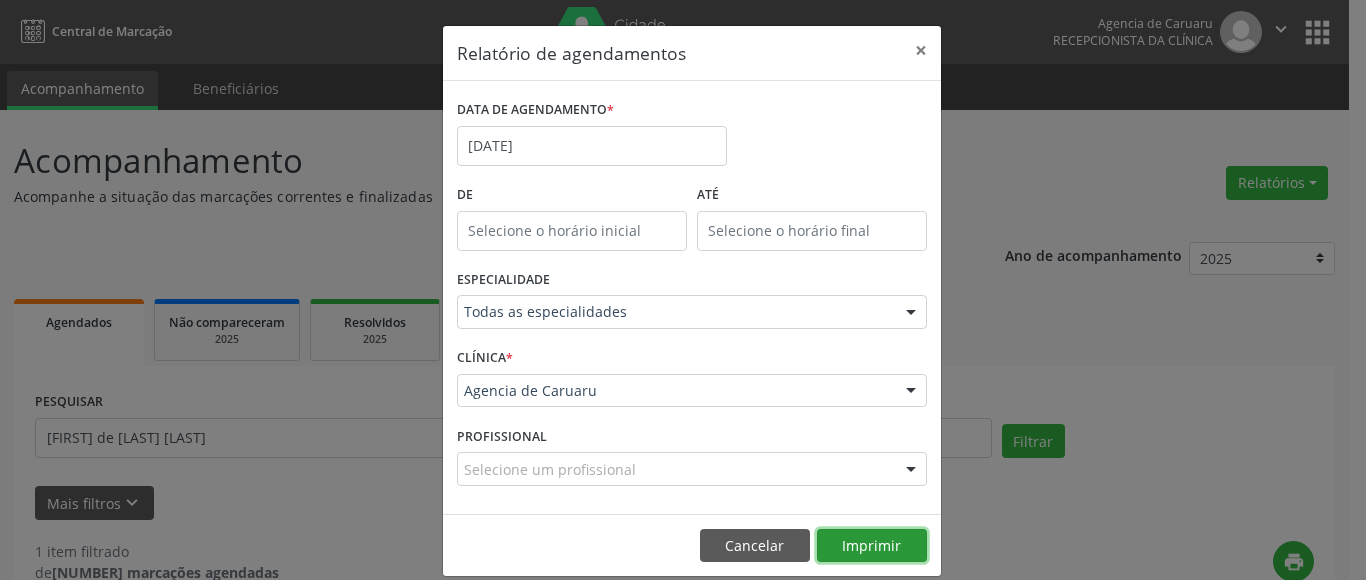 click on "Imprimir" at bounding box center [872, 546] 